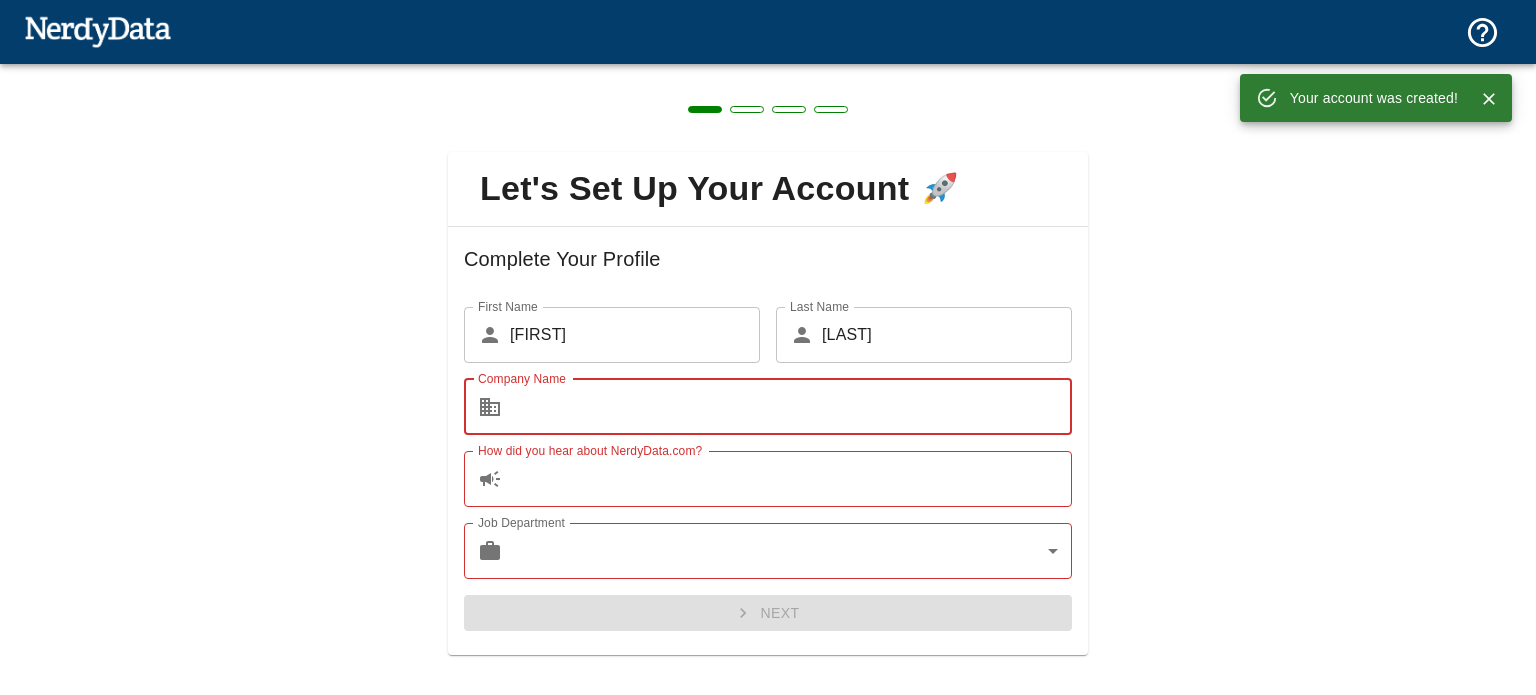 scroll, scrollTop: 0, scrollLeft: 0, axis: both 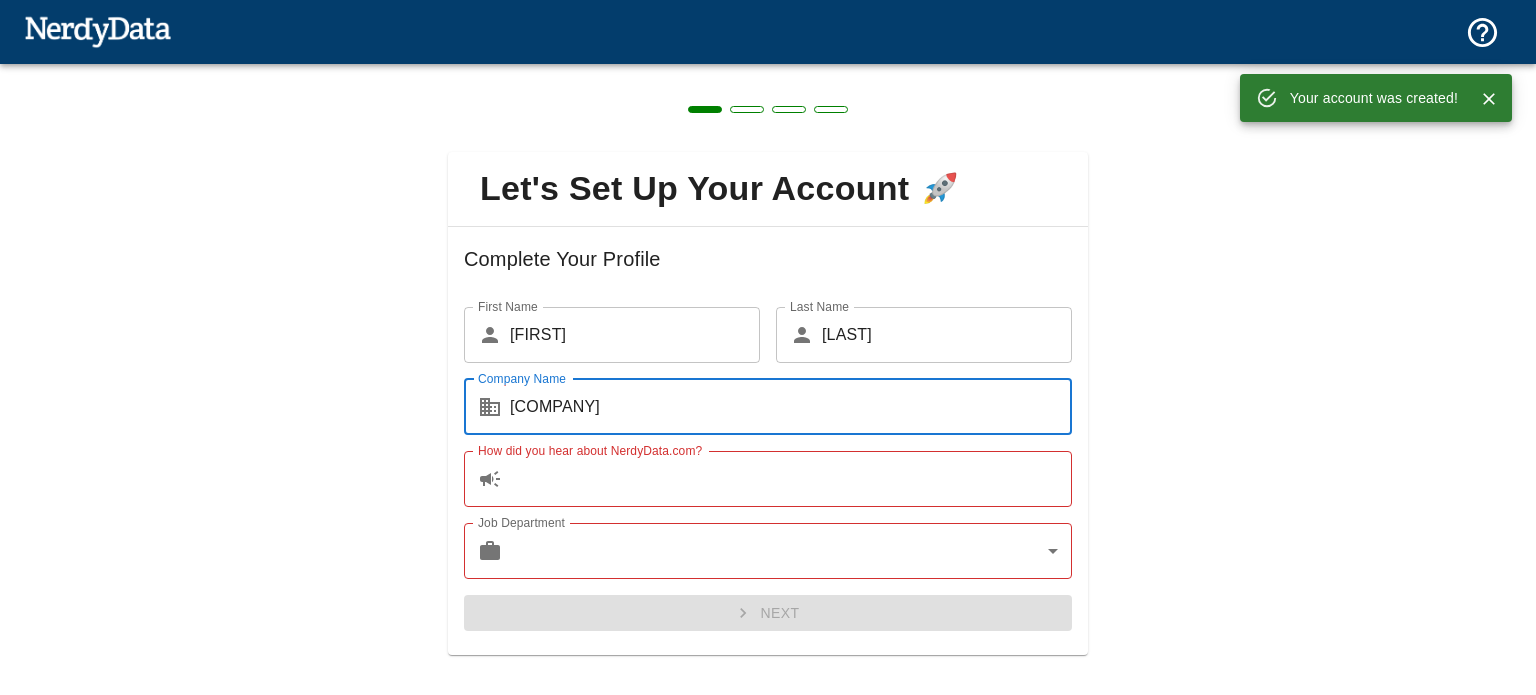 type on "[COMPANY]" 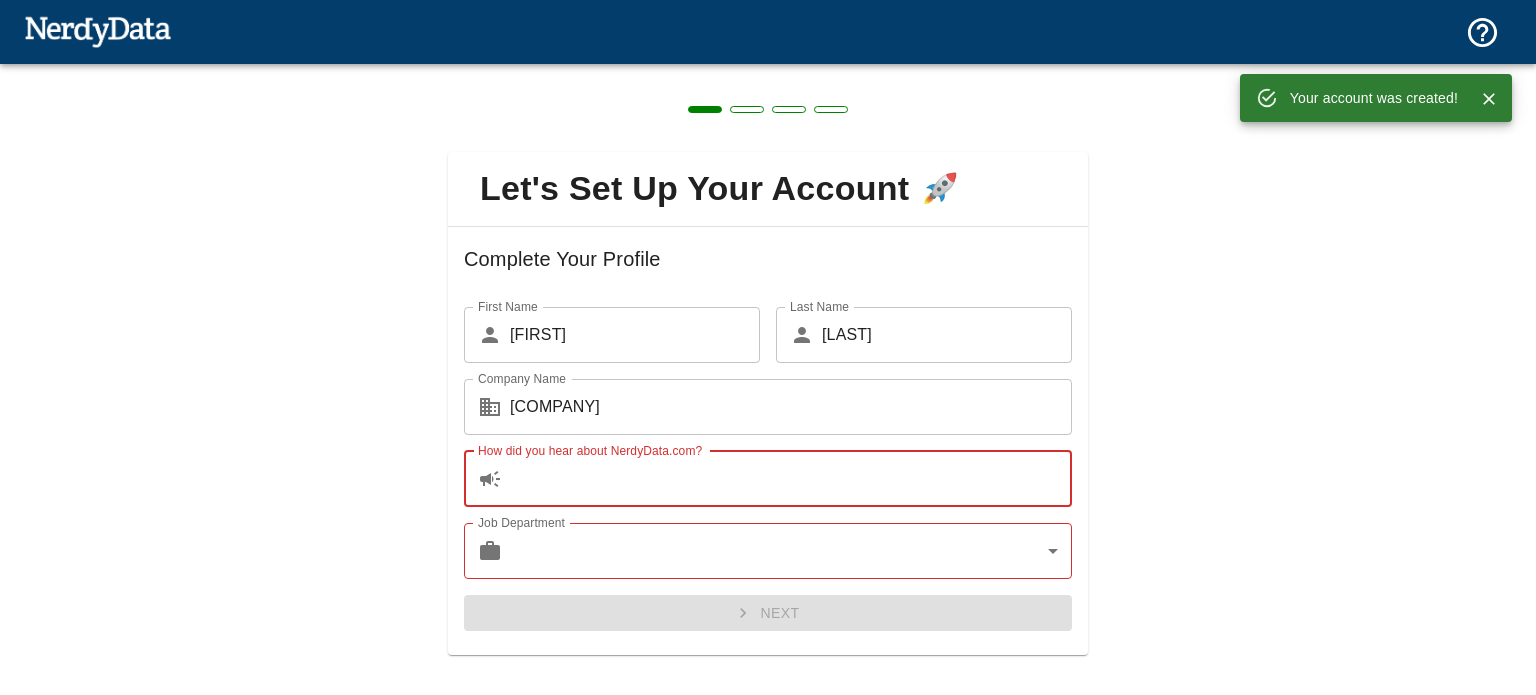 click on "How did you hear about NerdyData.com?" at bounding box center [791, 479] 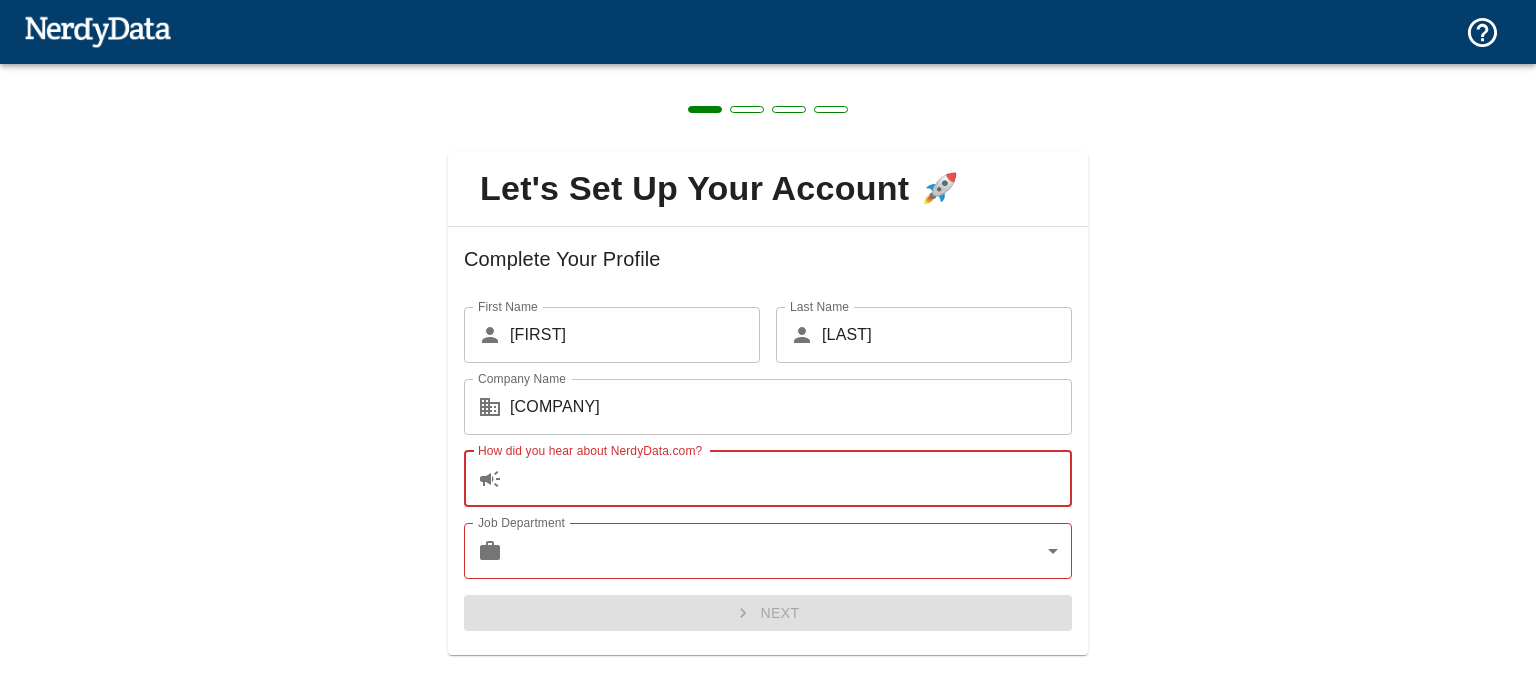 click on "How did you hear about NerdyData.com?" at bounding box center [791, 479] 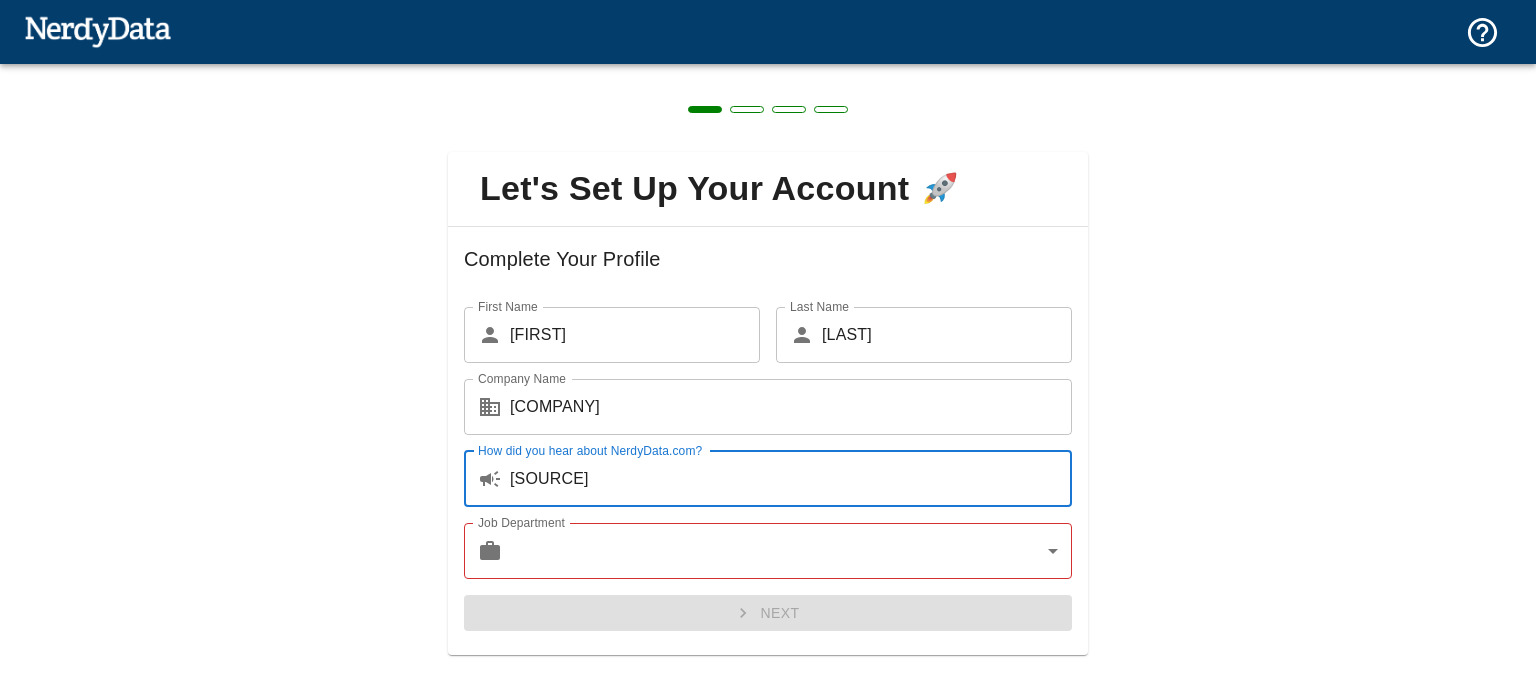 type on "[SOURCE]" 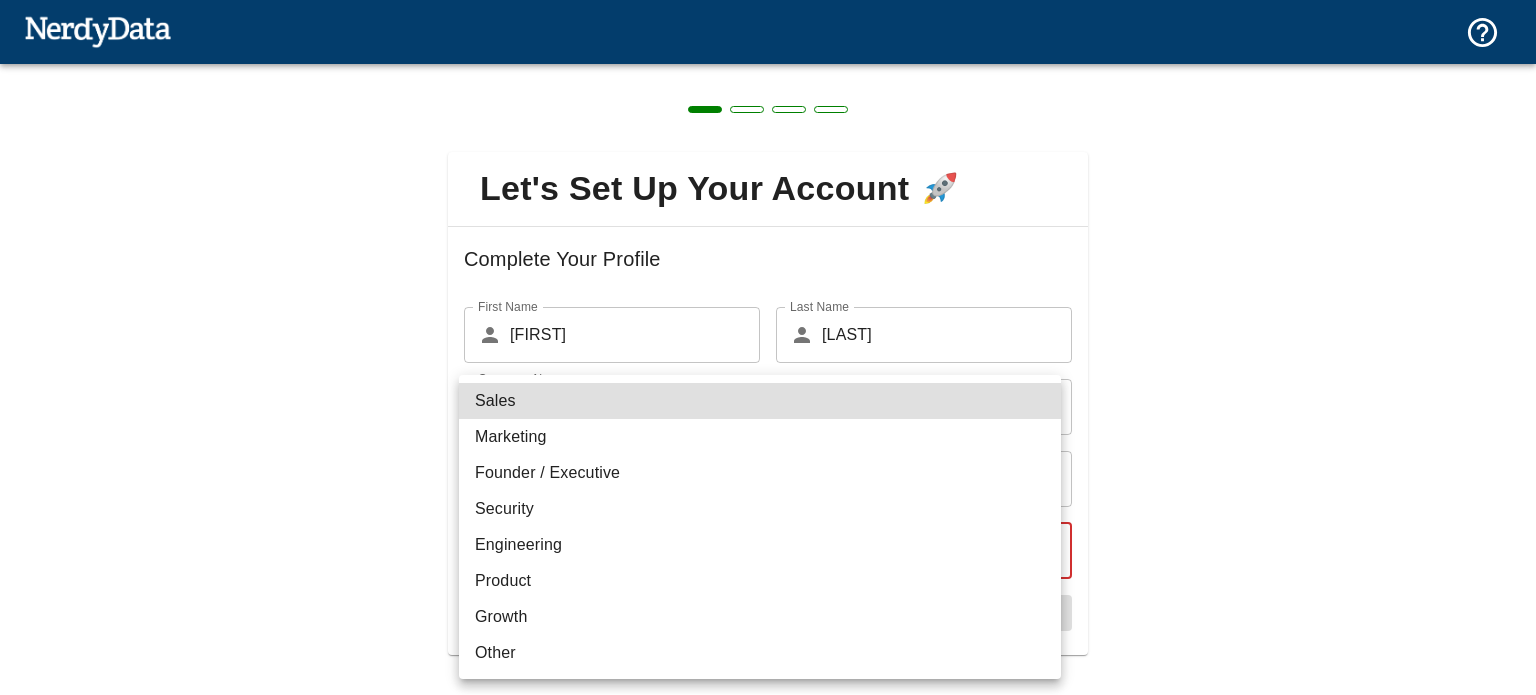 click on "Marketing" at bounding box center [760, 437] 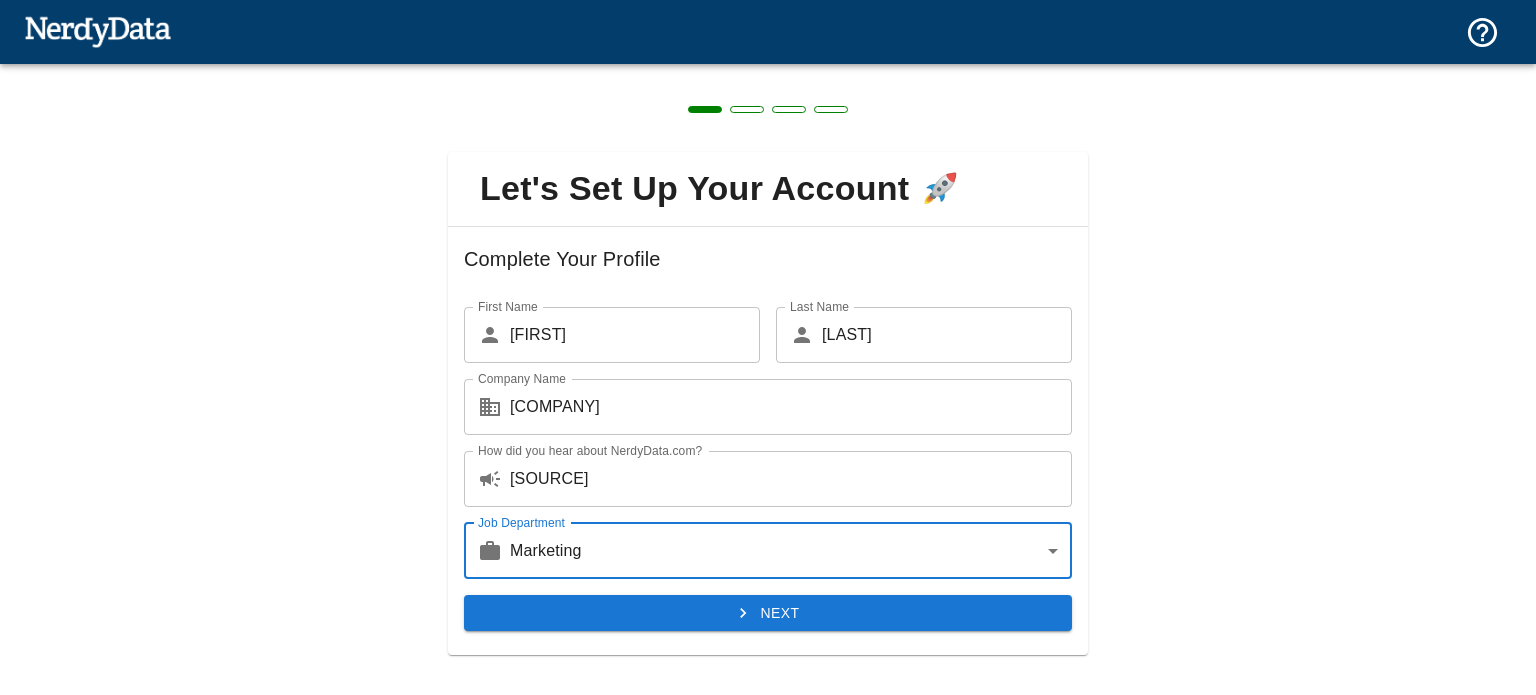 click on "Next" at bounding box center (768, 613) 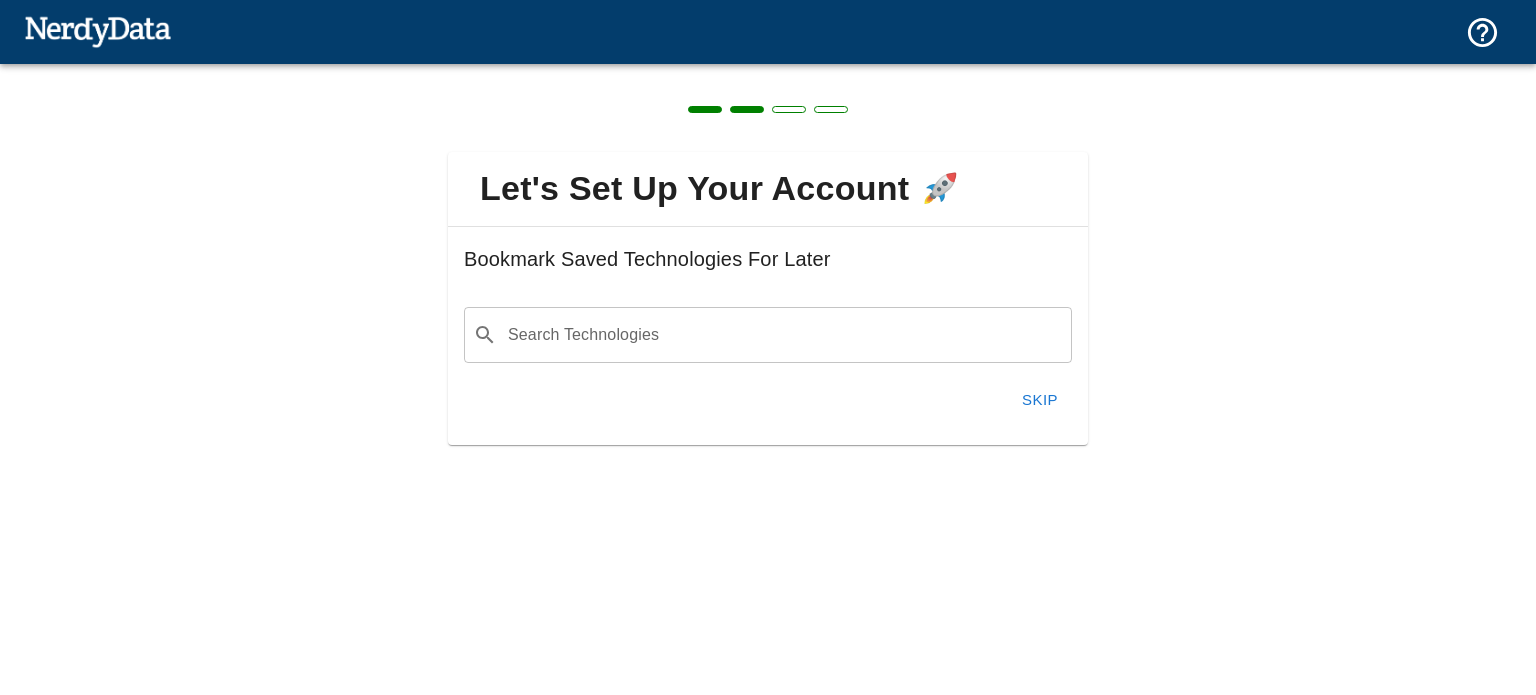 click on "Search Technologies" at bounding box center [784, 335] 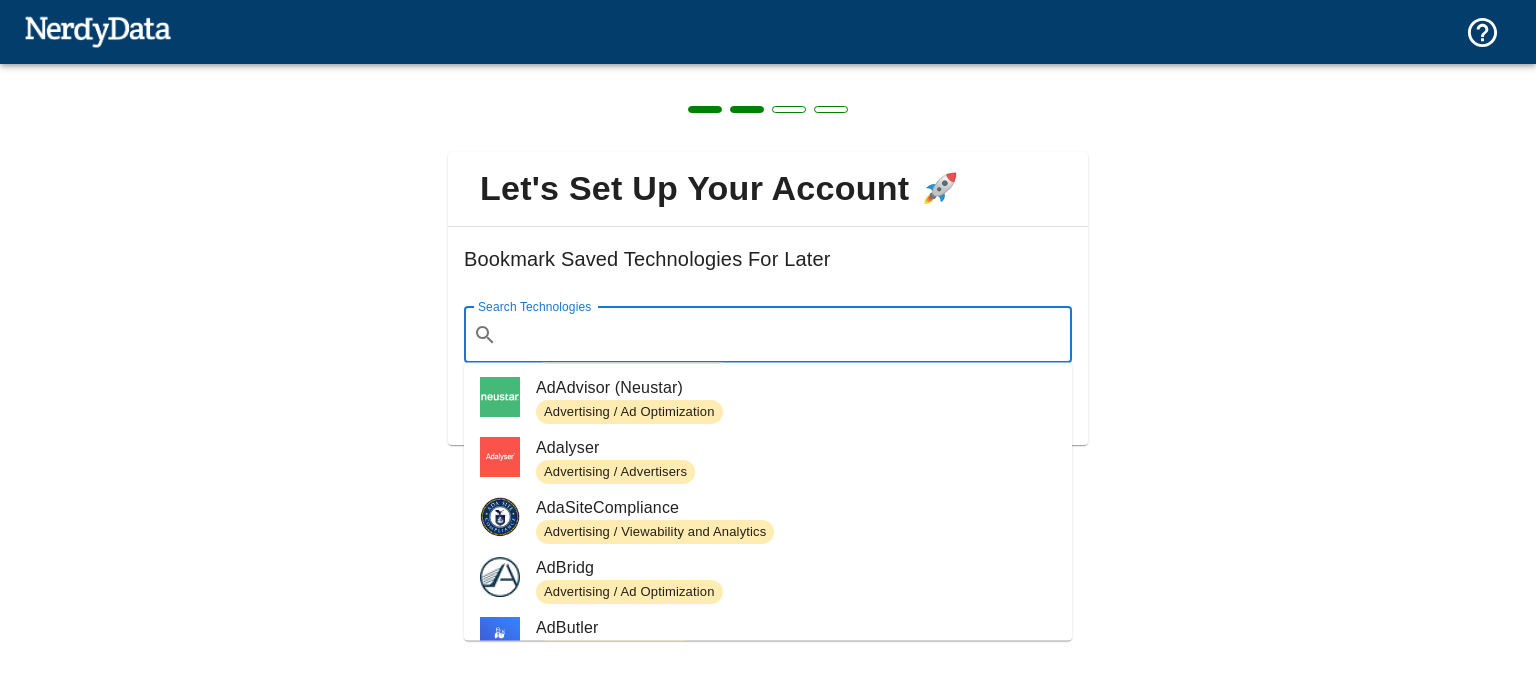 scroll, scrollTop: 2737, scrollLeft: 0, axis: vertical 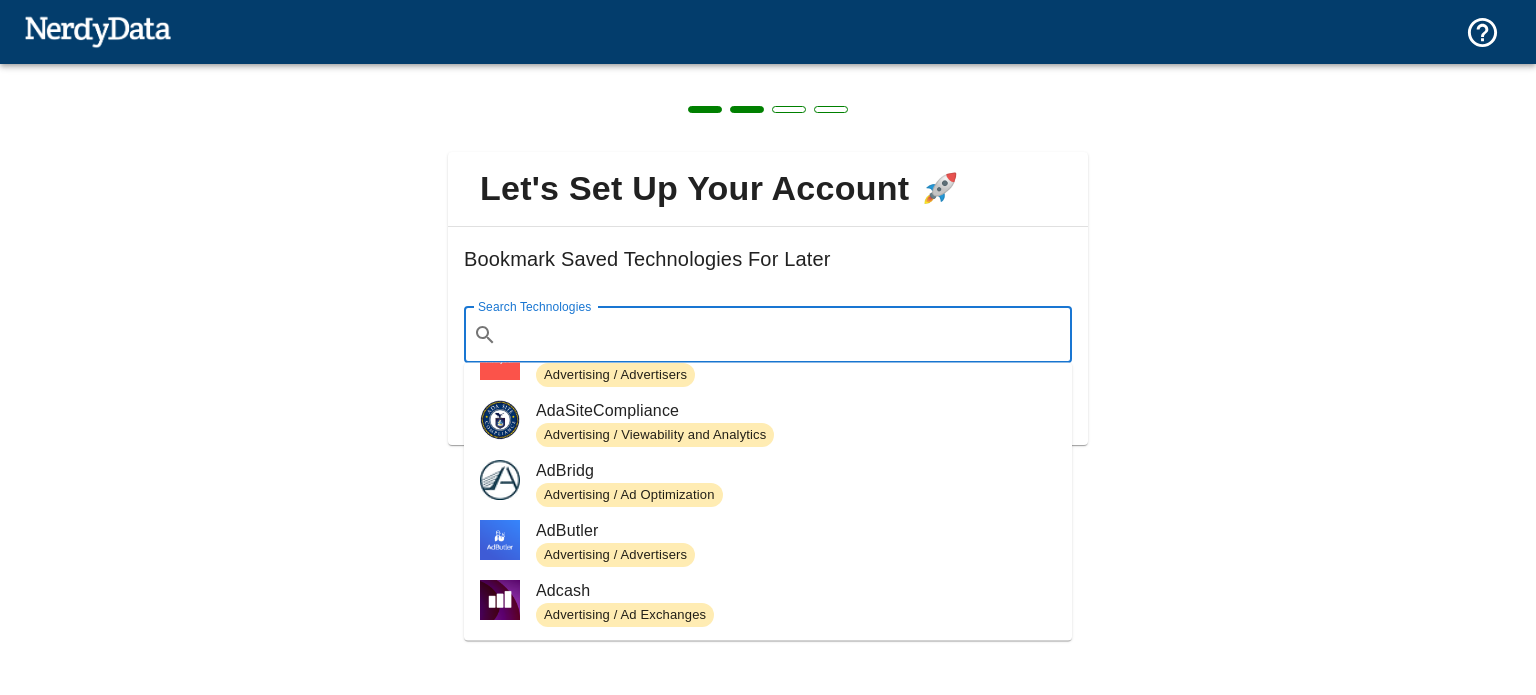 click on "AdBridg" at bounding box center [796, 471] 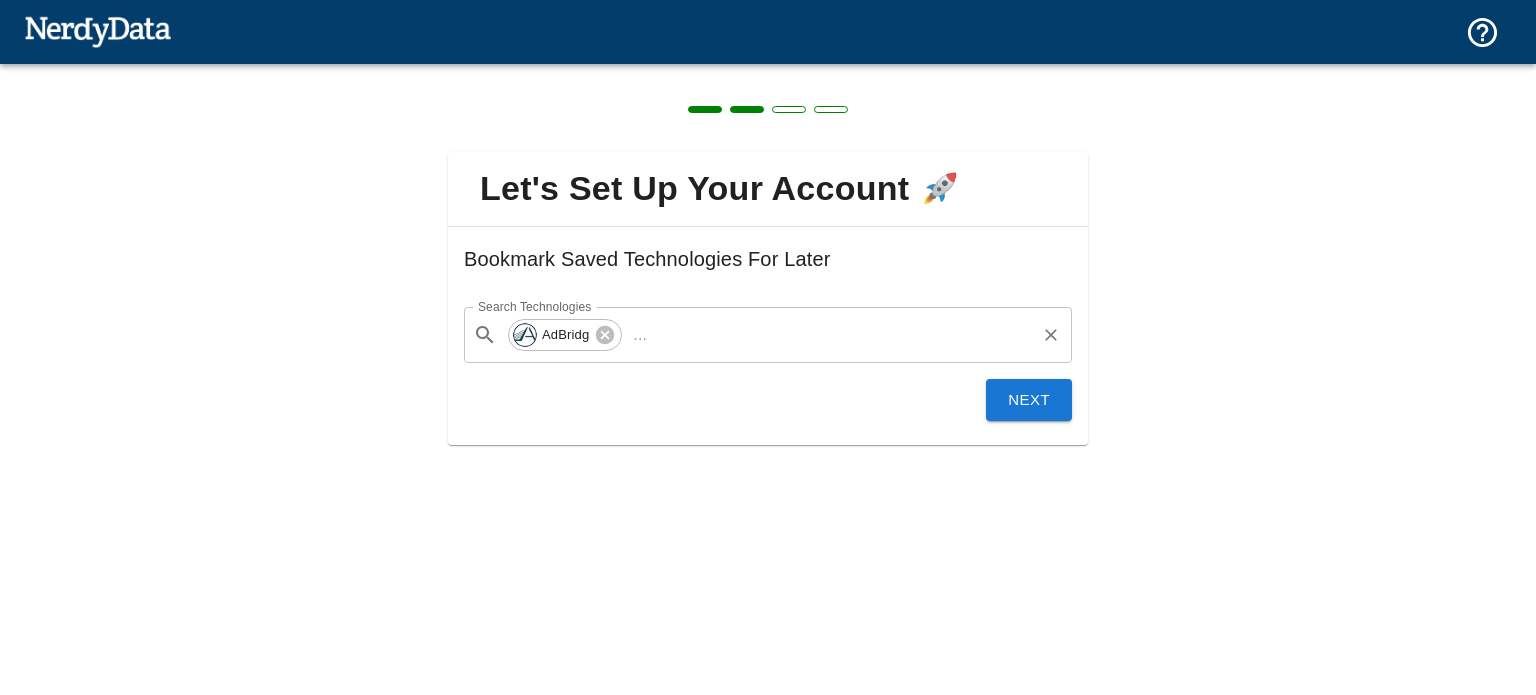 click on "Search Technologies" at bounding box center (844, 335) 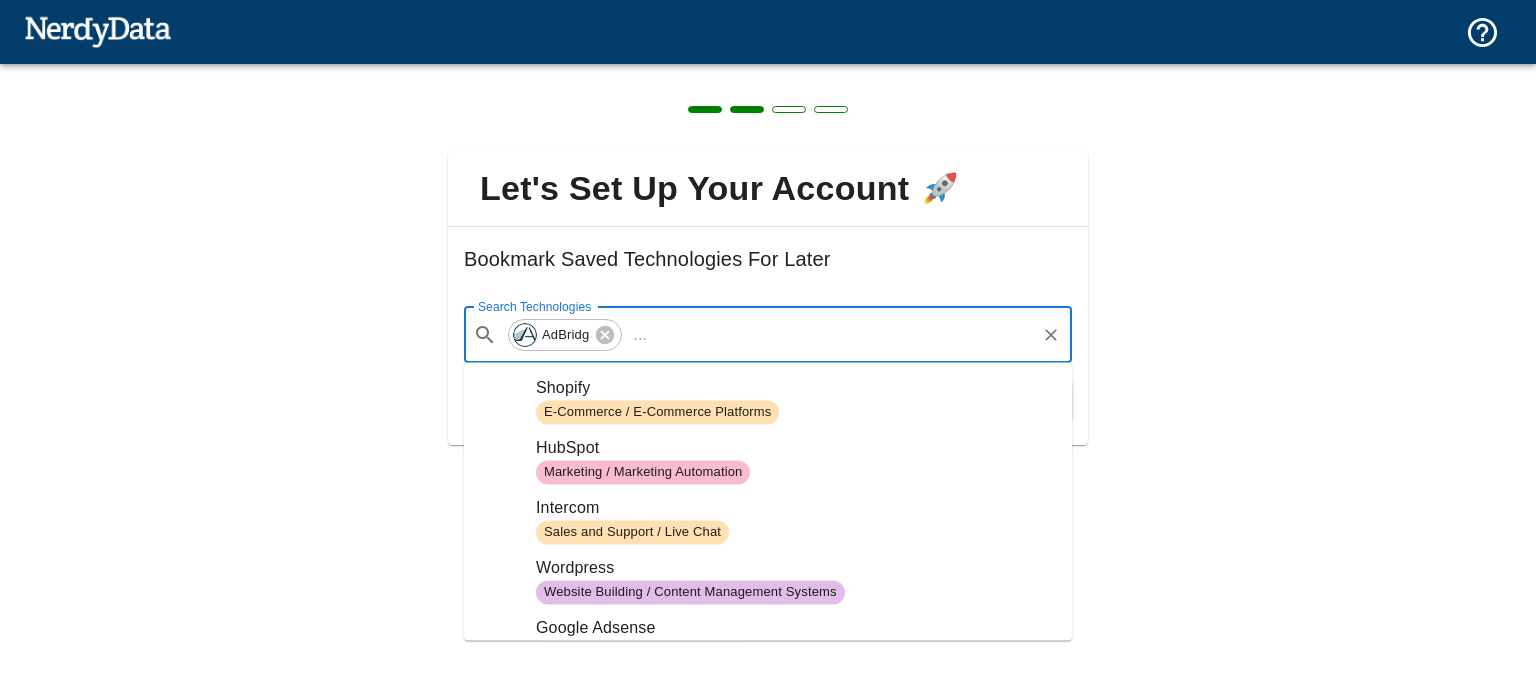 click on "Search Technologies" at bounding box center (844, 335) 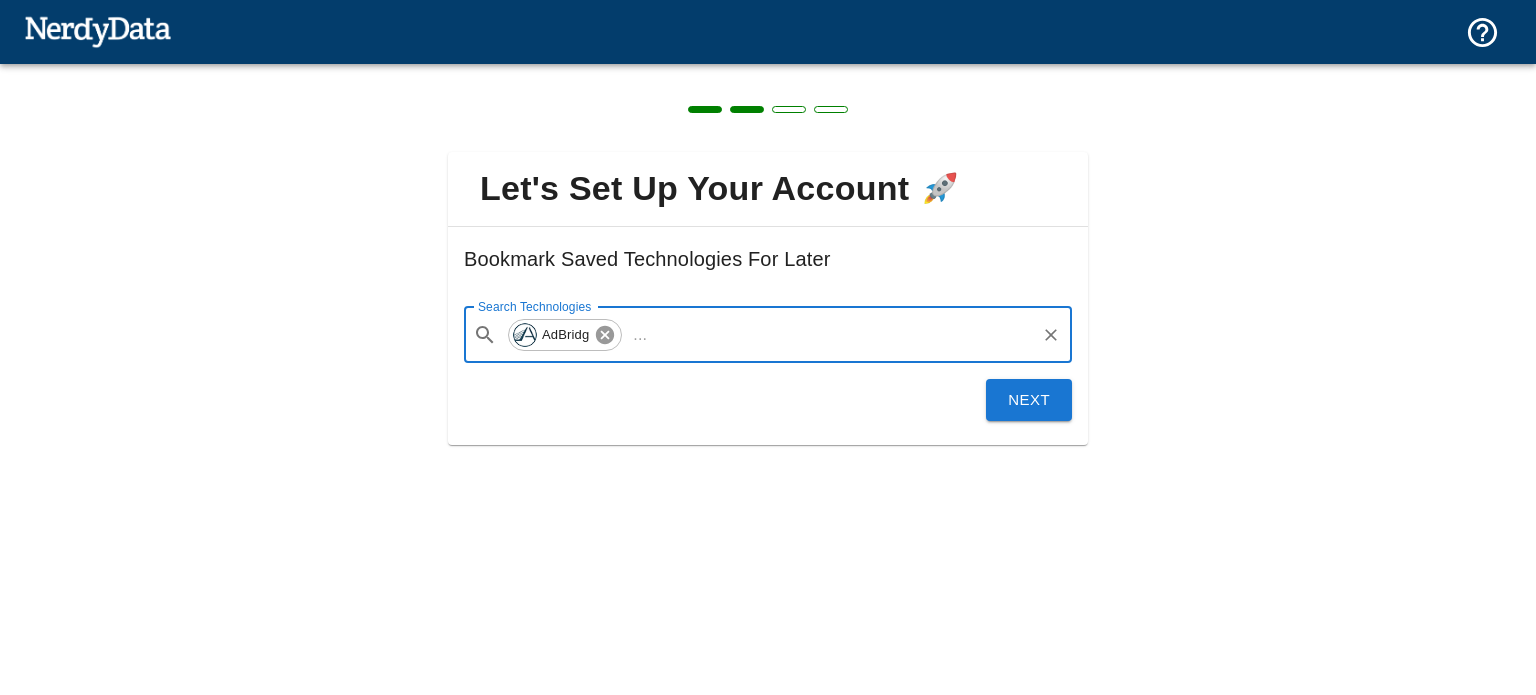 click 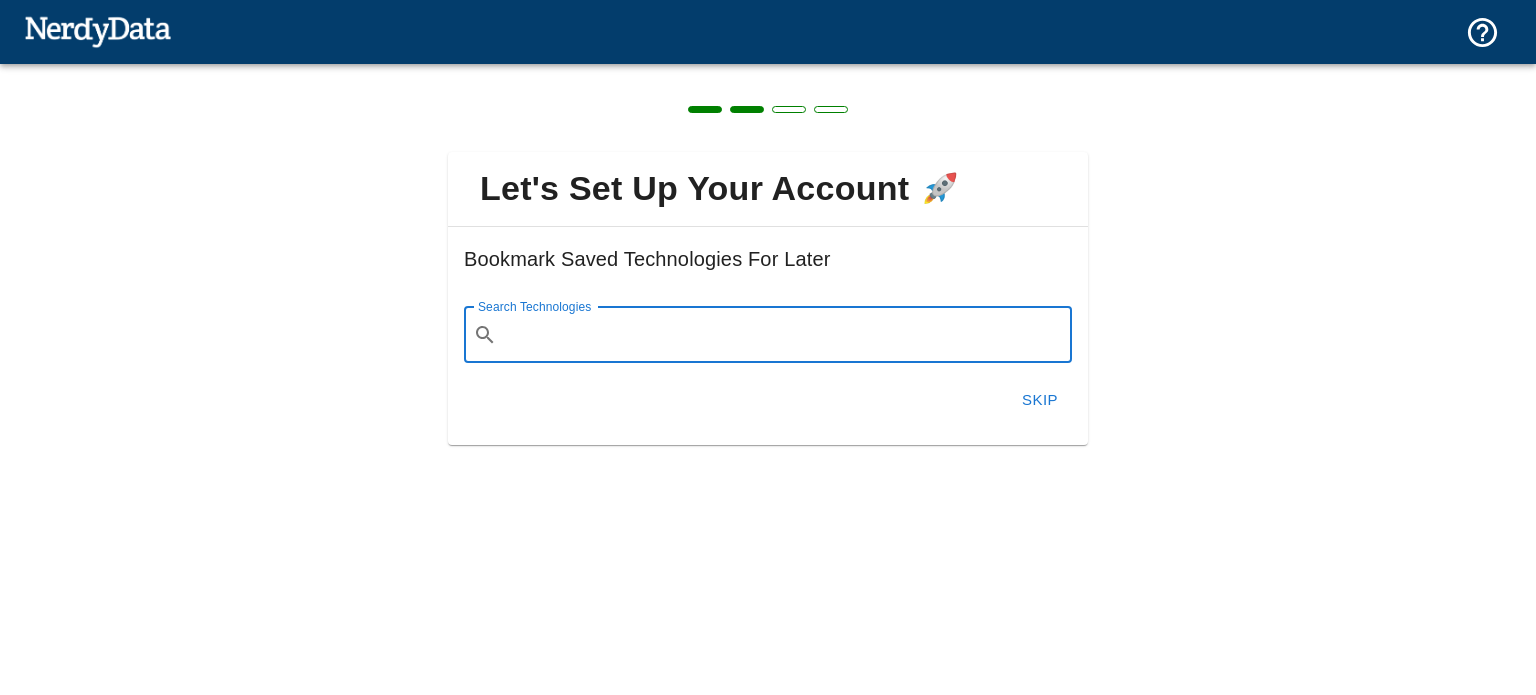 click on "Search Technologies" at bounding box center (784, 335) 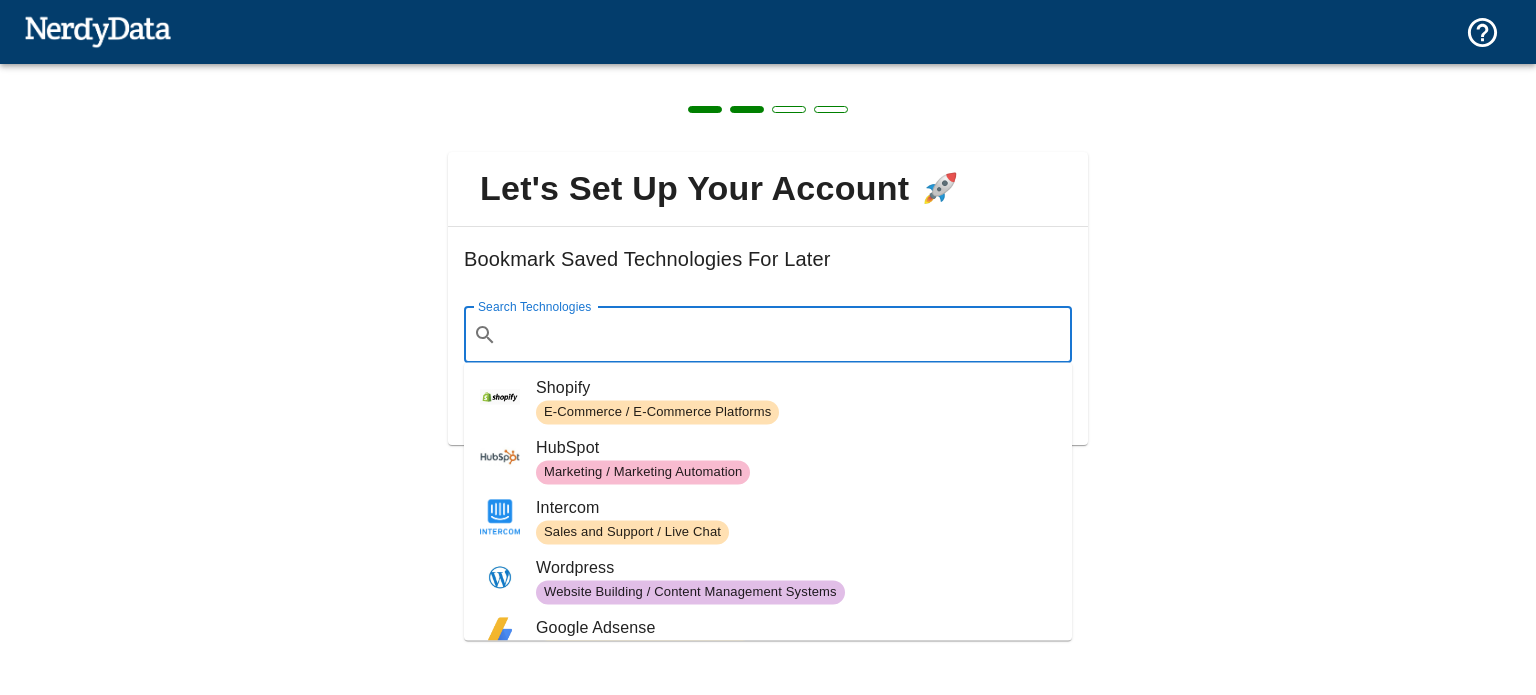 paste on "send_sms_code" 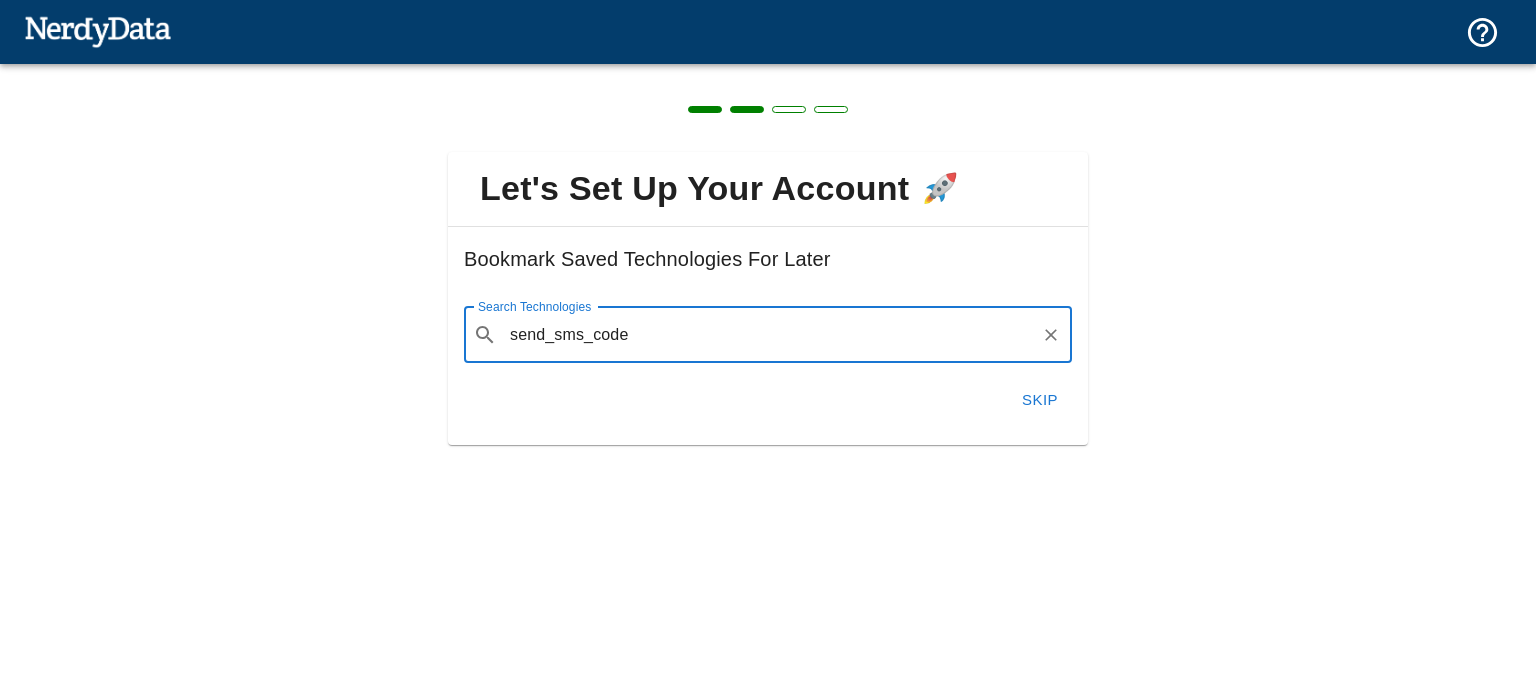 type on "send_sms_code" 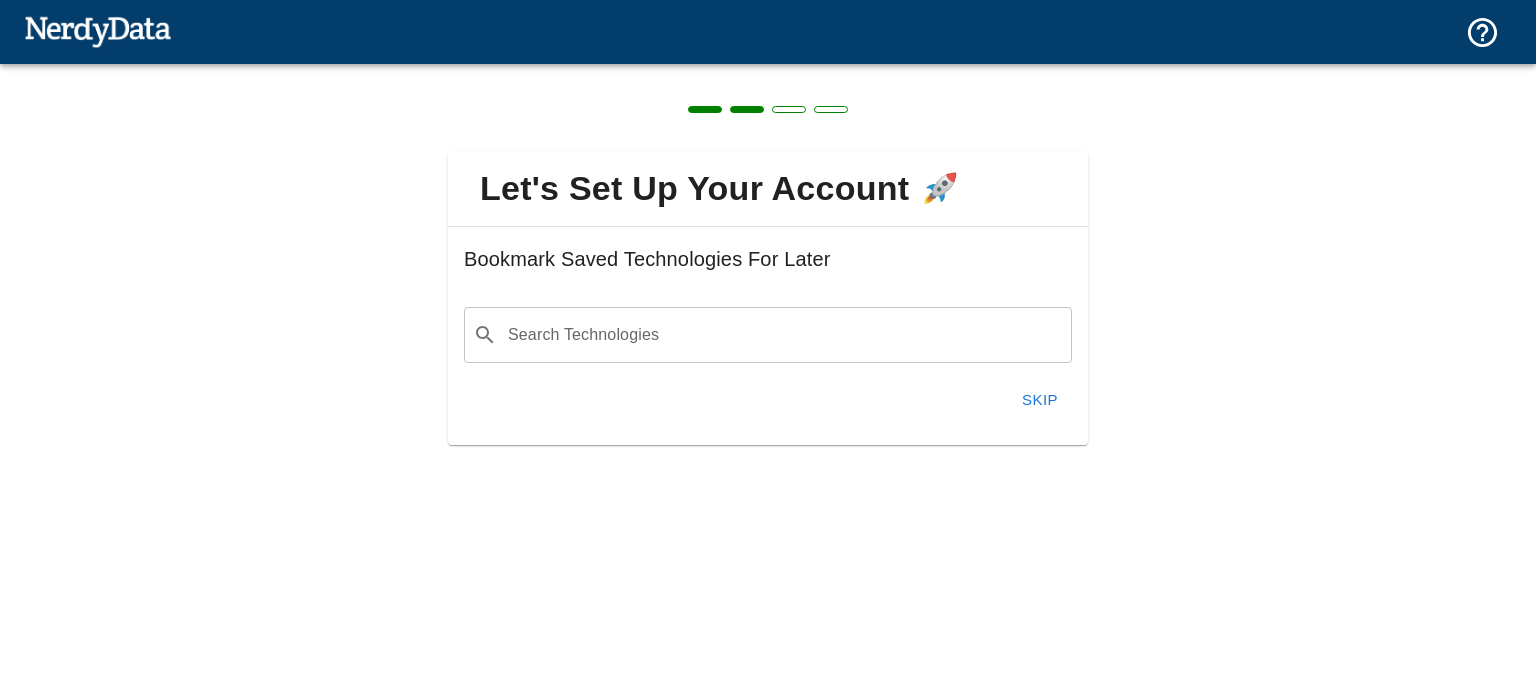 click on "Let's Set Up Your Account 🚀 Bookmark Saved Technologies For Later Search Technologies ​ Search Technologies Skip" at bounding box center [768, 286] 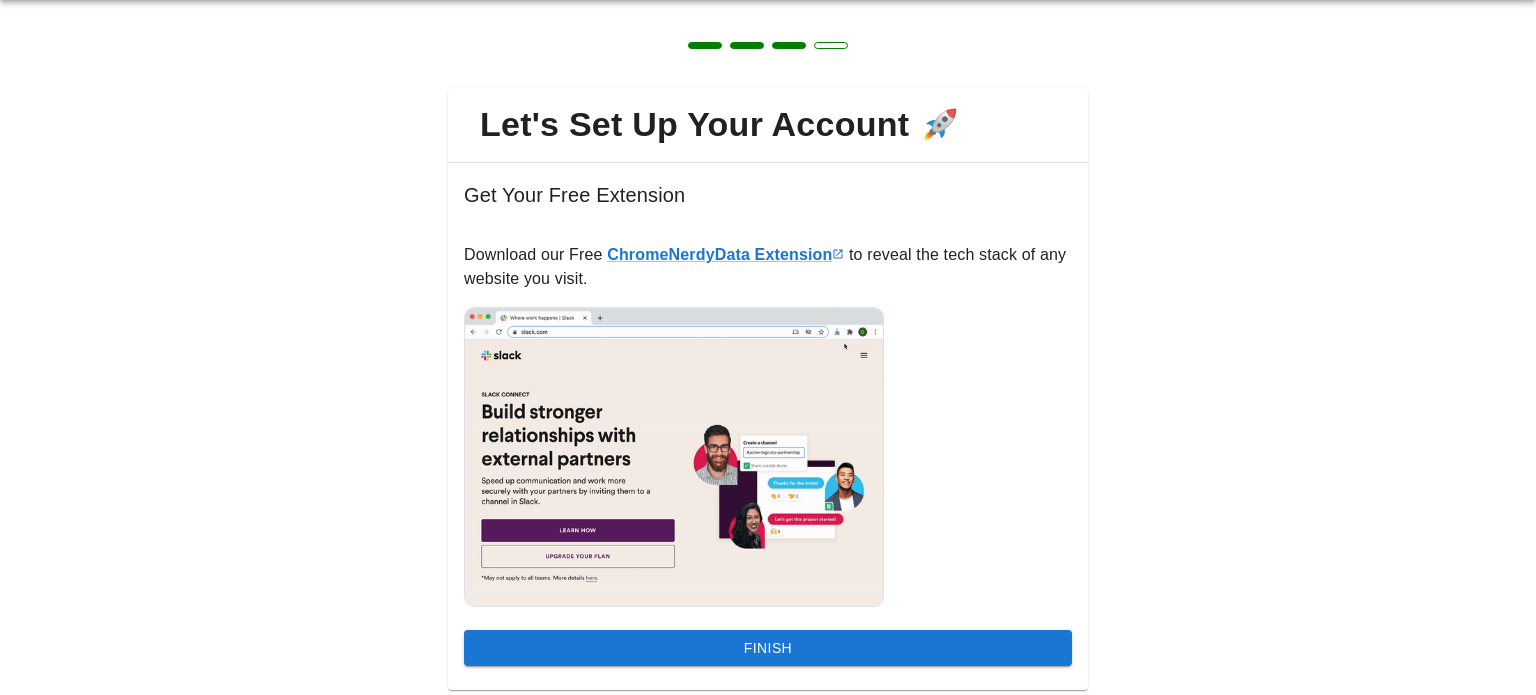 scroll, scrollTop: 122, scrollLeft: 0, axis: vertical 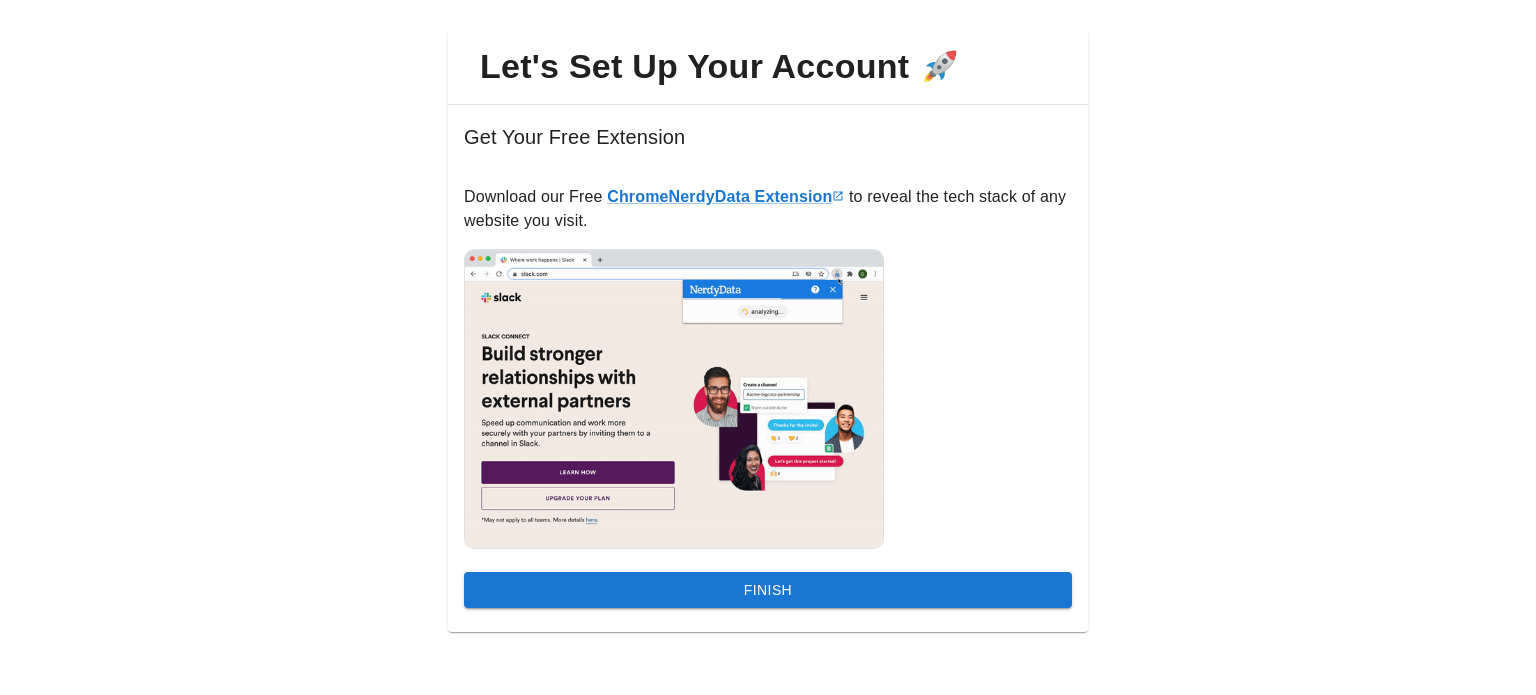 click on "Finish" at bounding box center (768, 590) 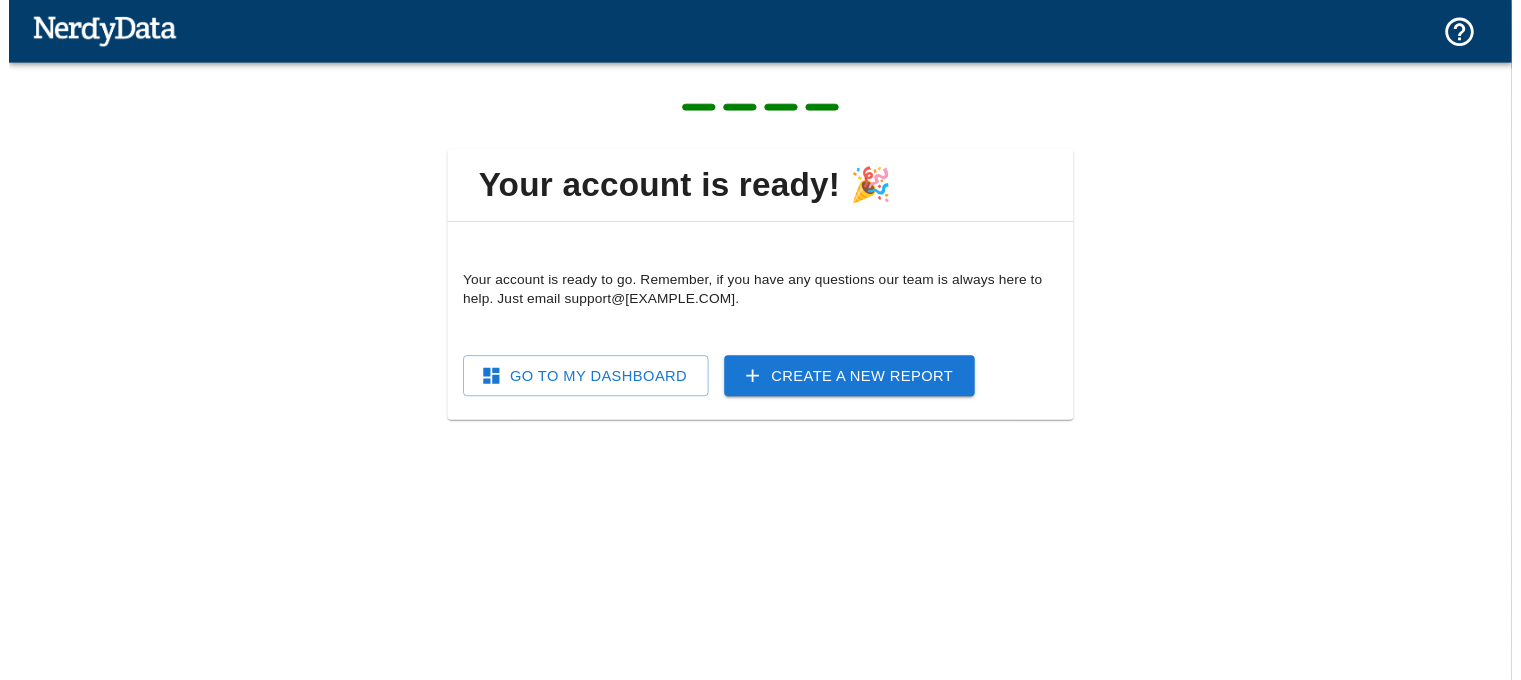 scroll, scrollTop: 0, scrollLeft: 0, axis: both 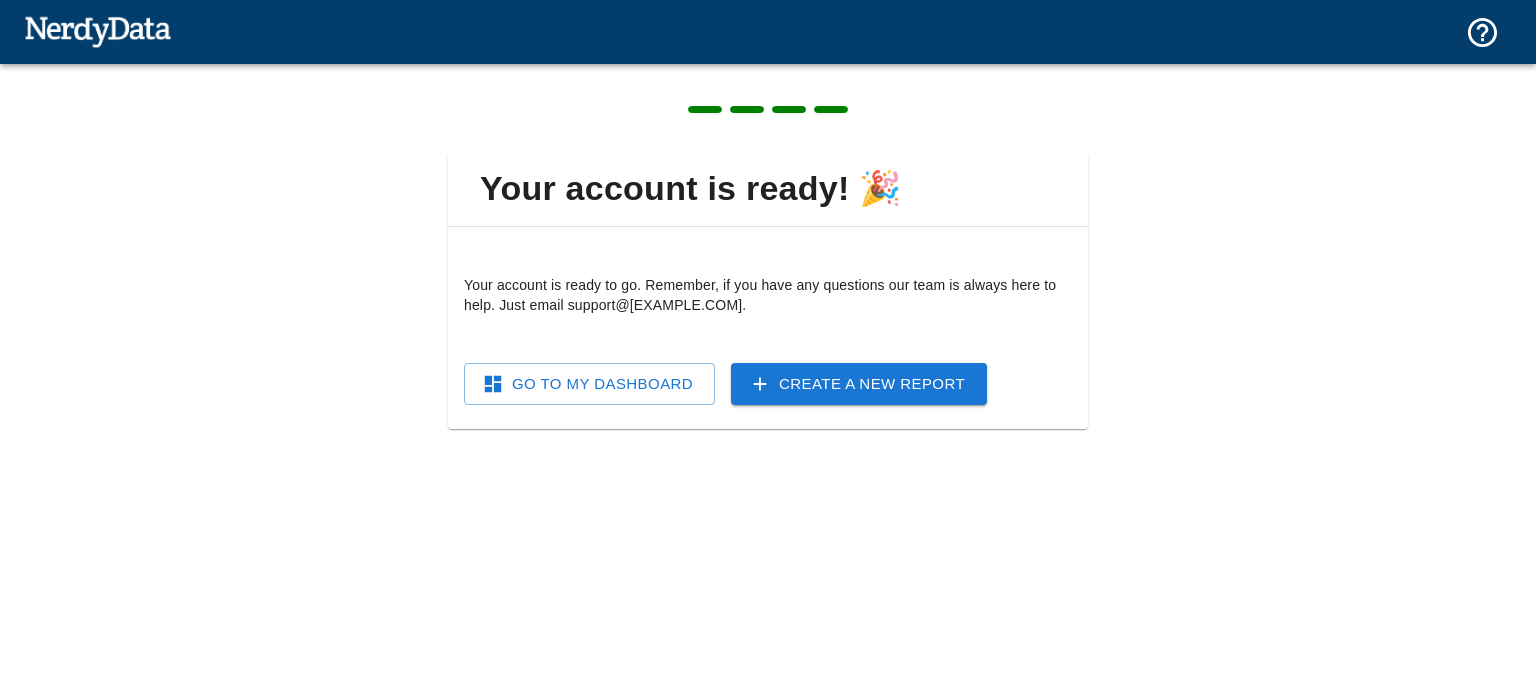 click on "Go To My Dashboard" at bounding box center [589, 384] 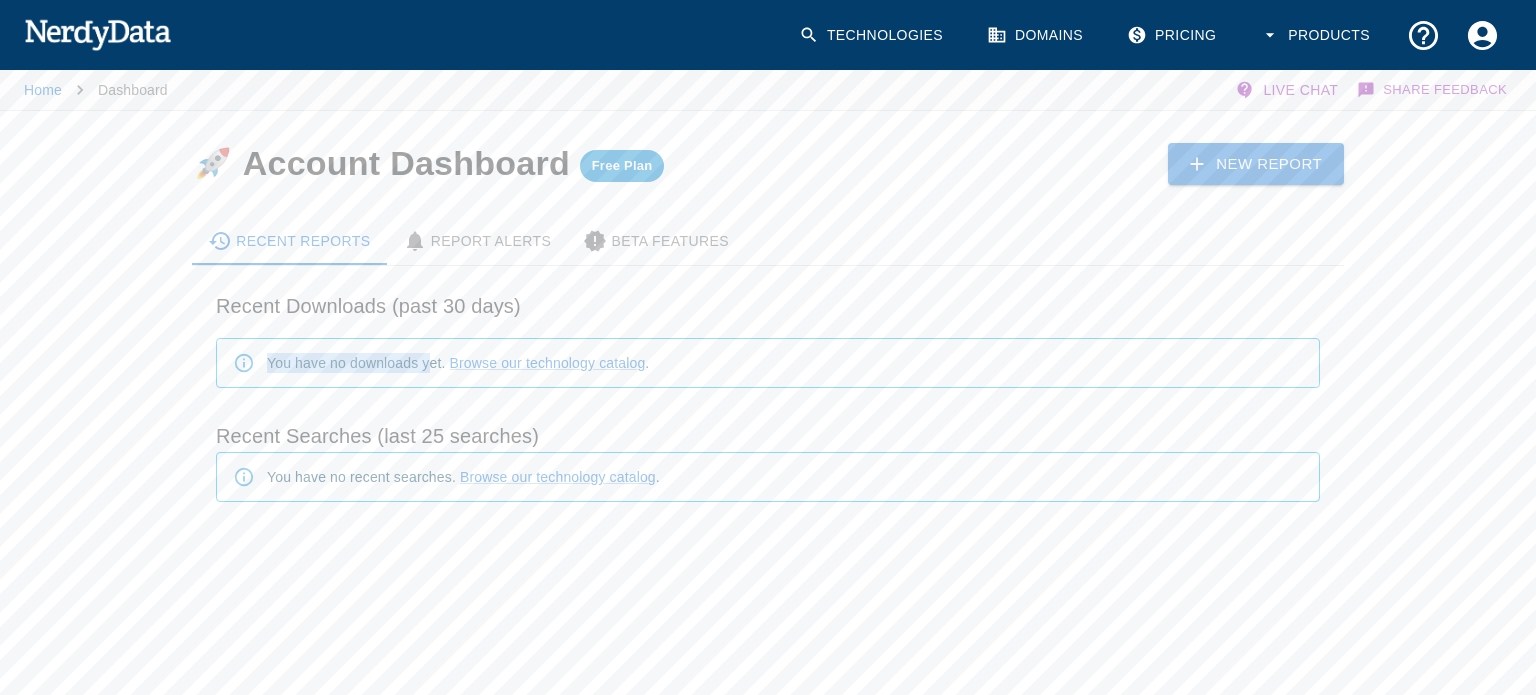 drag, startPoint x: 266, startPoint y: 359, endPoint x: 432, endPoint y: 374, distance: 166.67633 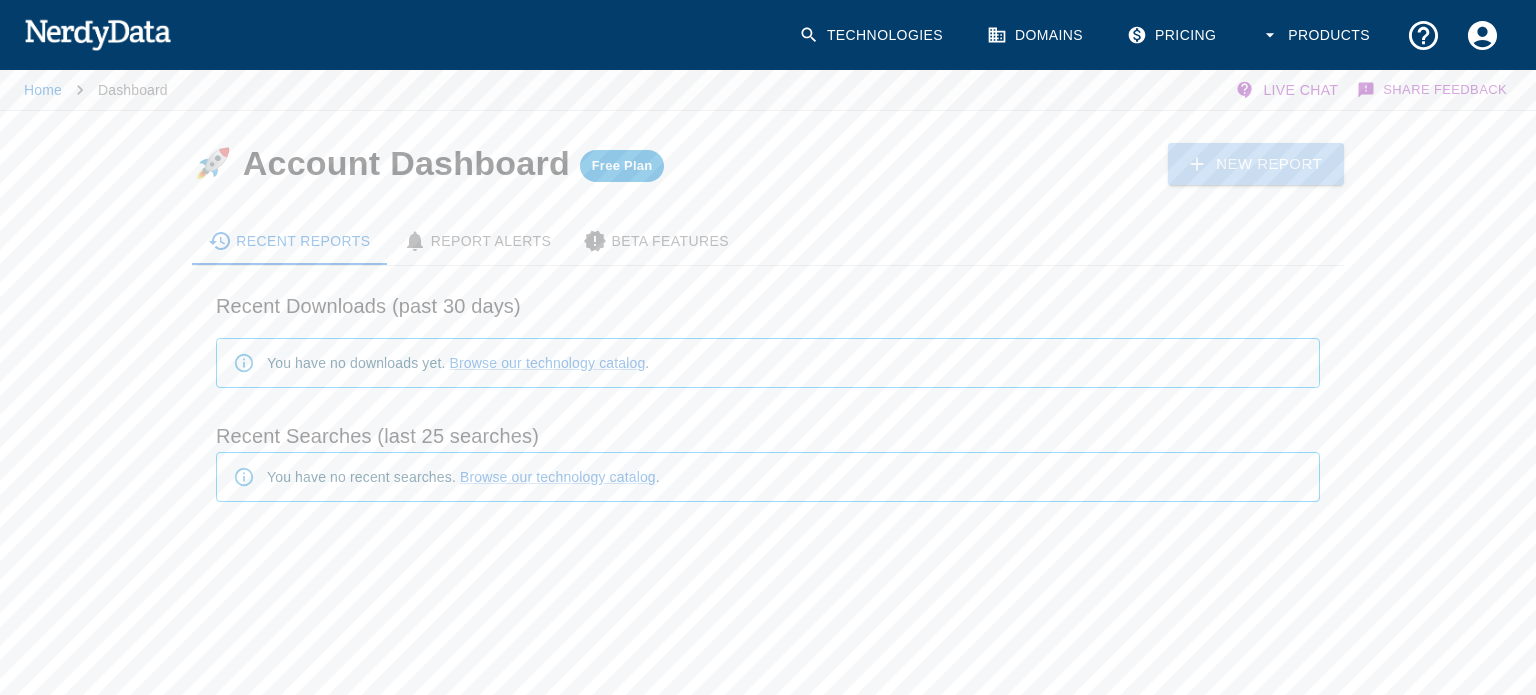 click on "New Report" at bounding box center (1256, 164) 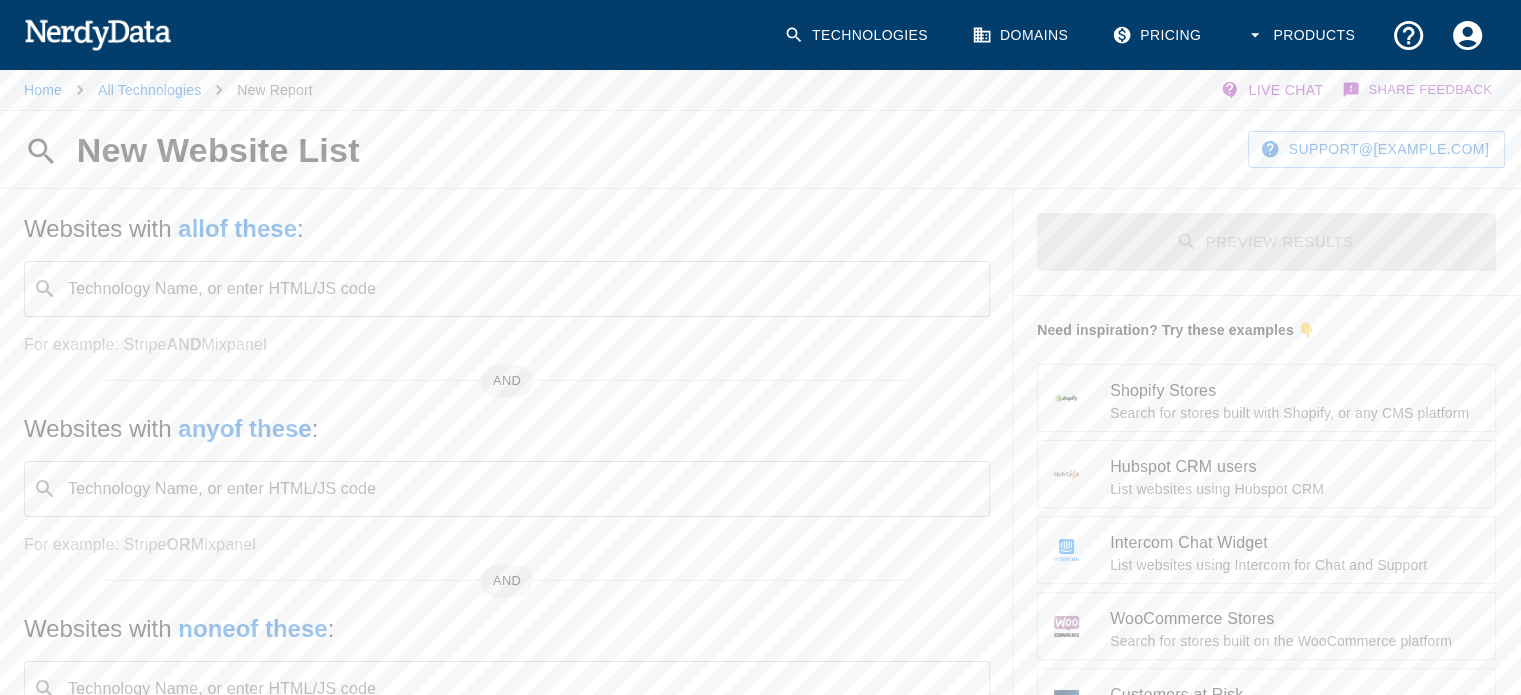 click on "Technology Name, or enter HTML/JS code" at bounding box center (523, 289) 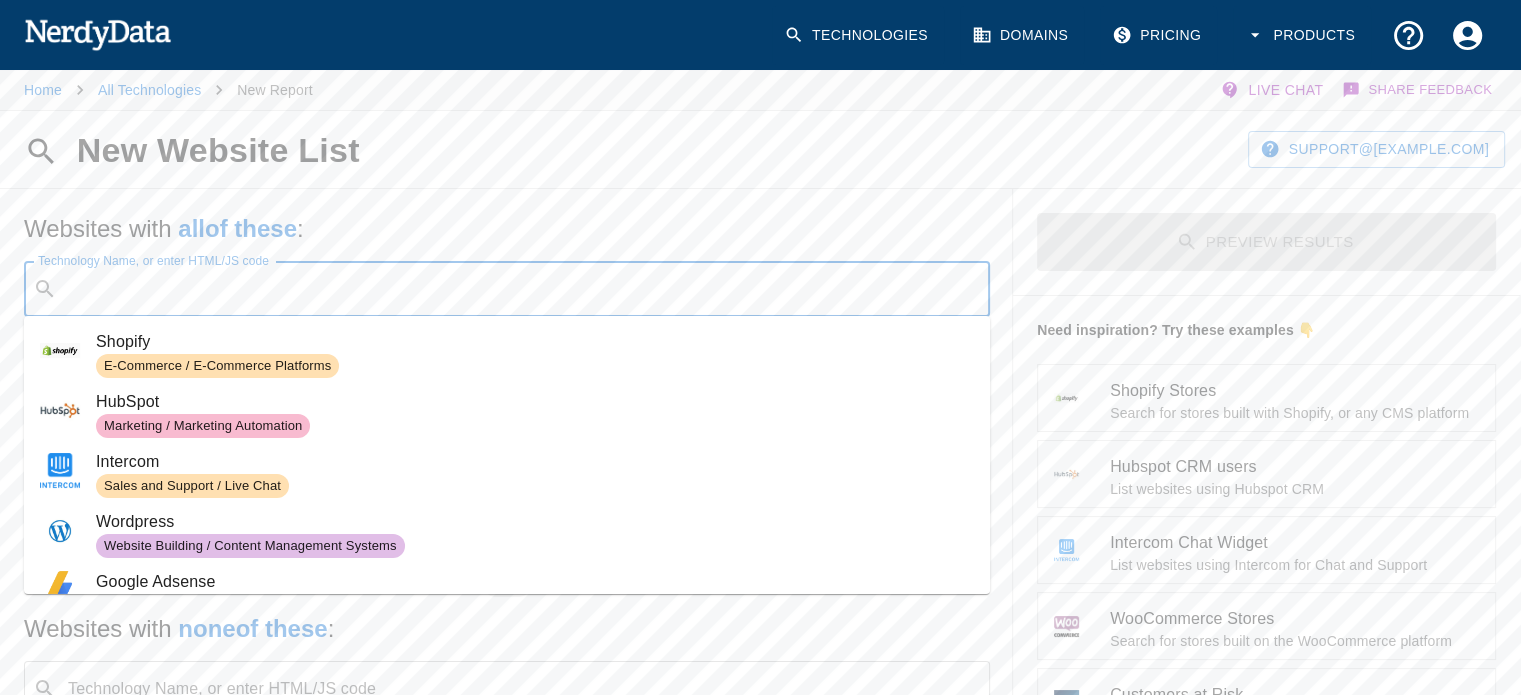 paste on "send_sms_code" 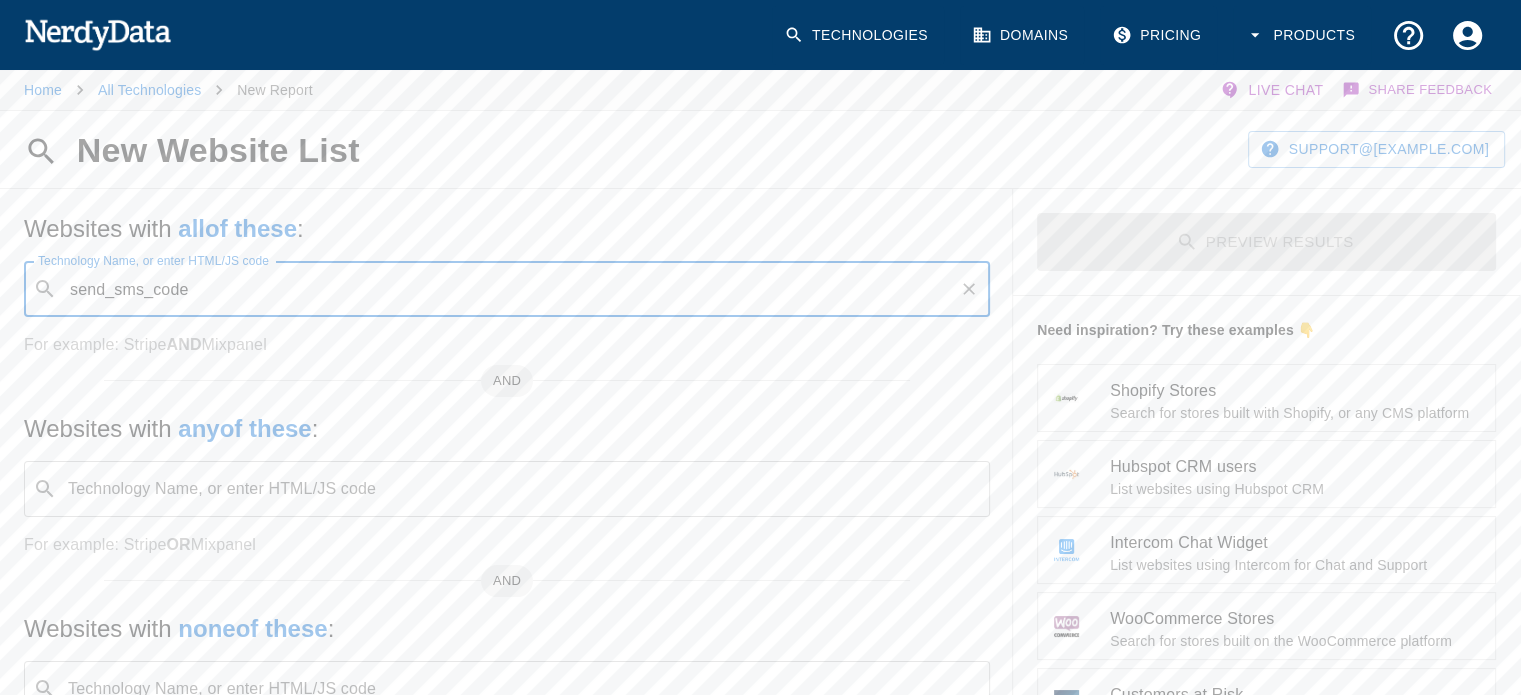 type on "send_sms_code" 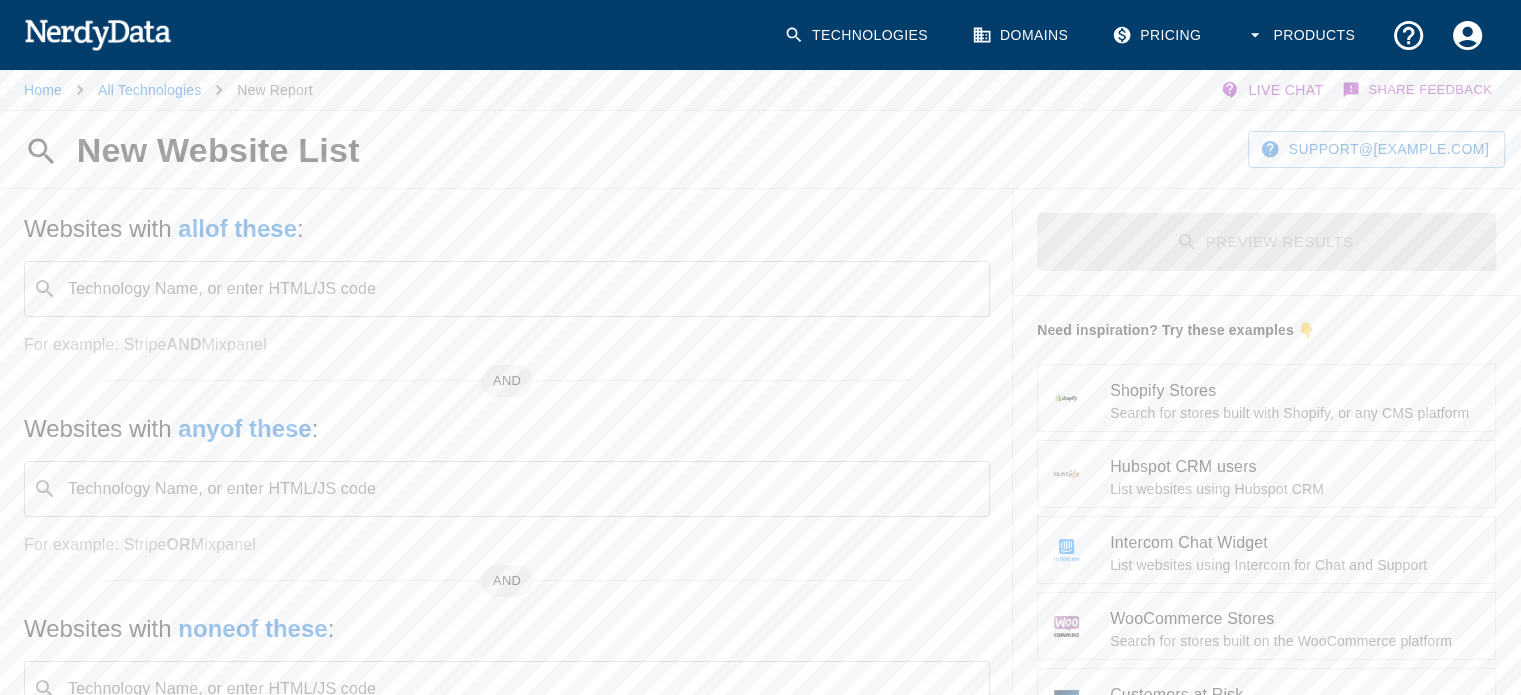 click on "Websites with   all  of these :" at bounding box center (507, 229) 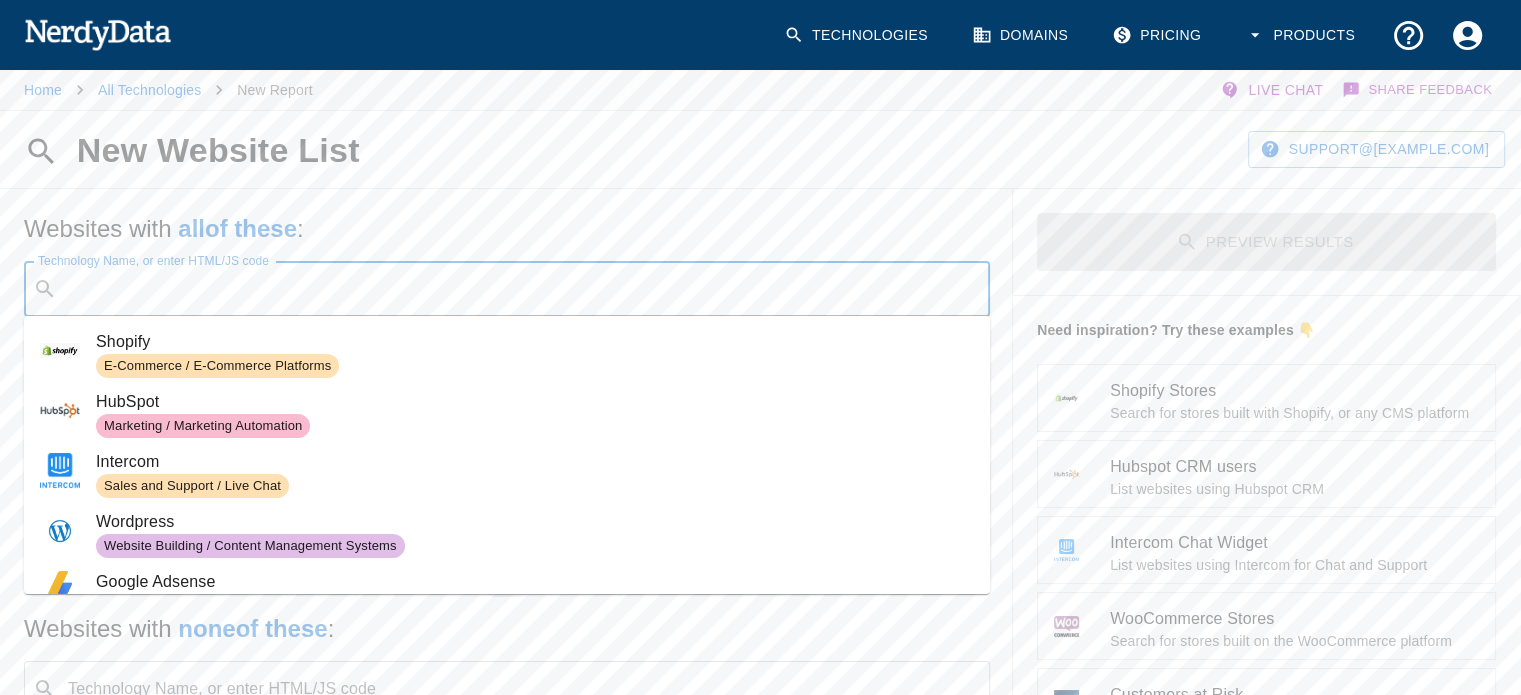 paste on "send_sms_code" 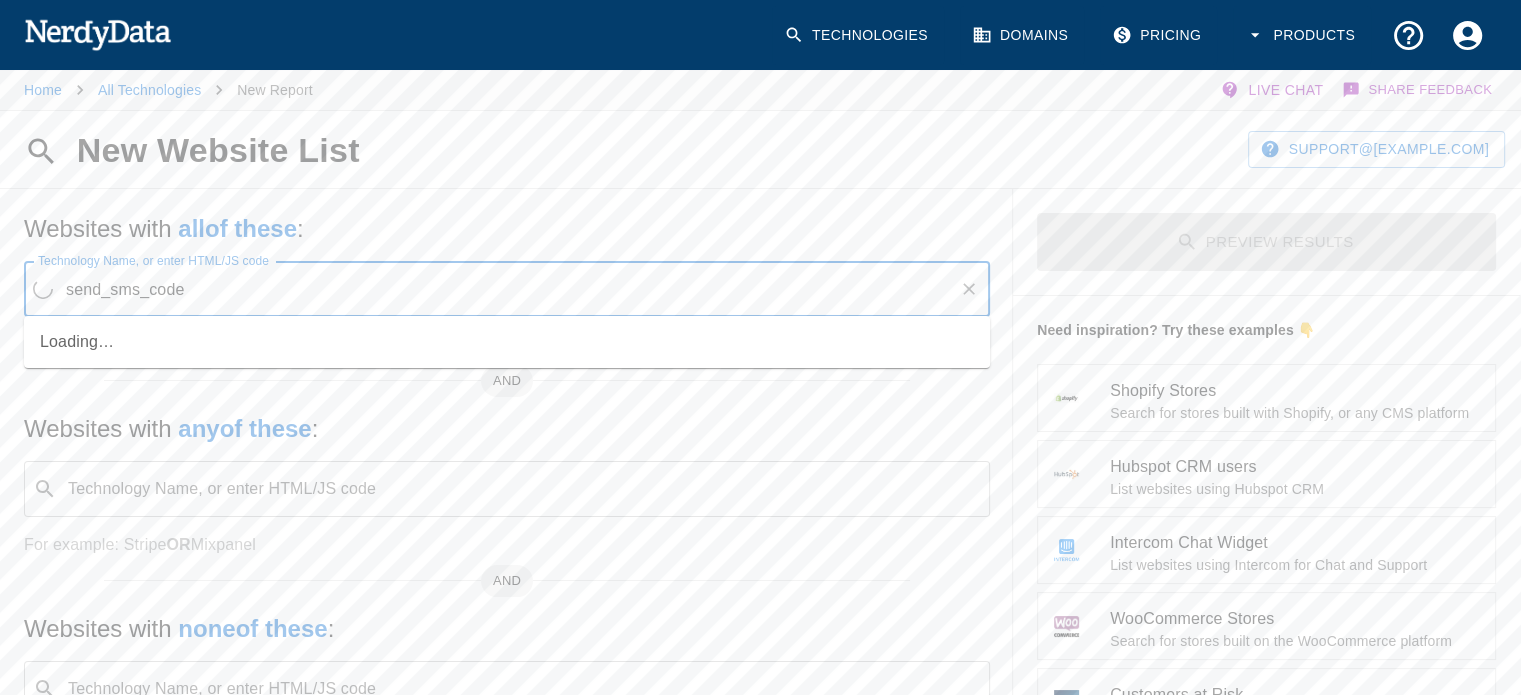 click on "send_sms_code" at bounding box center (506, 289) 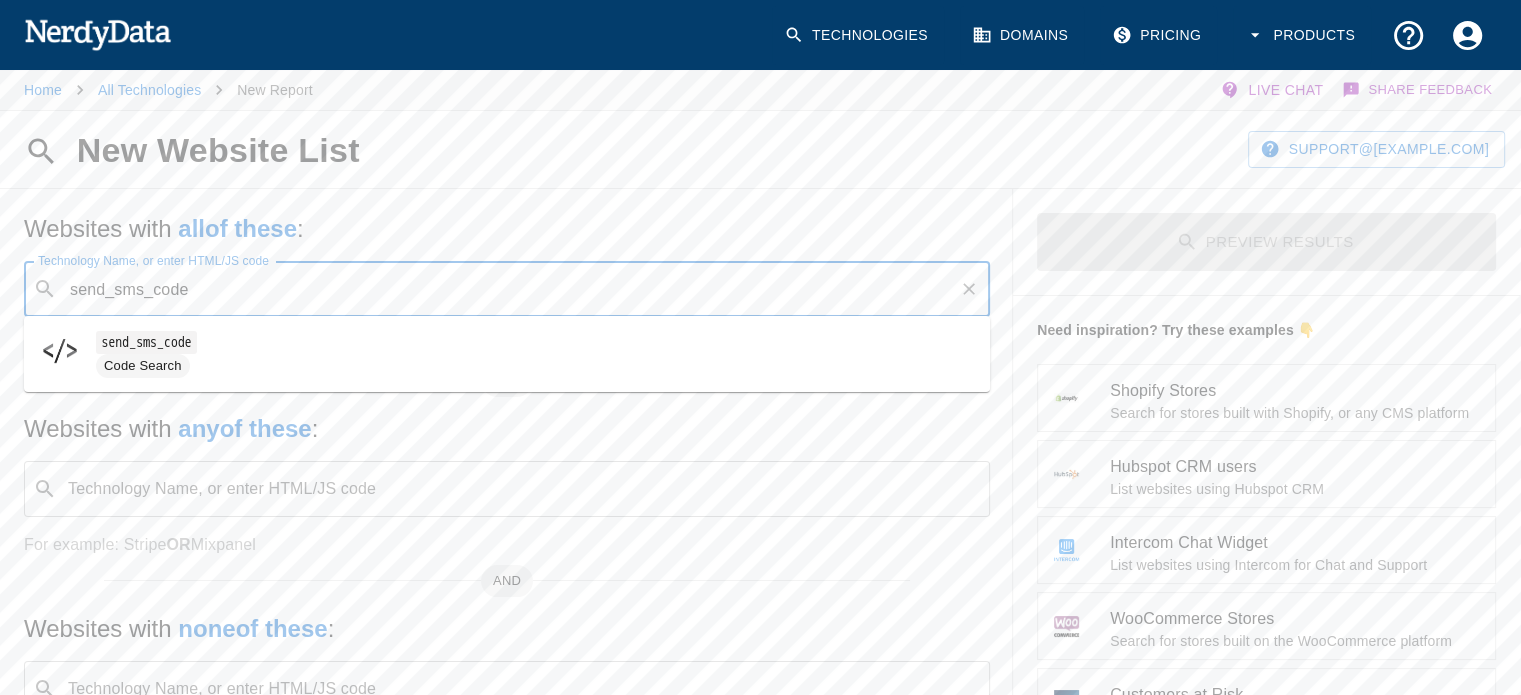 click on "send_sms_code" at bounding box center [508, 289] 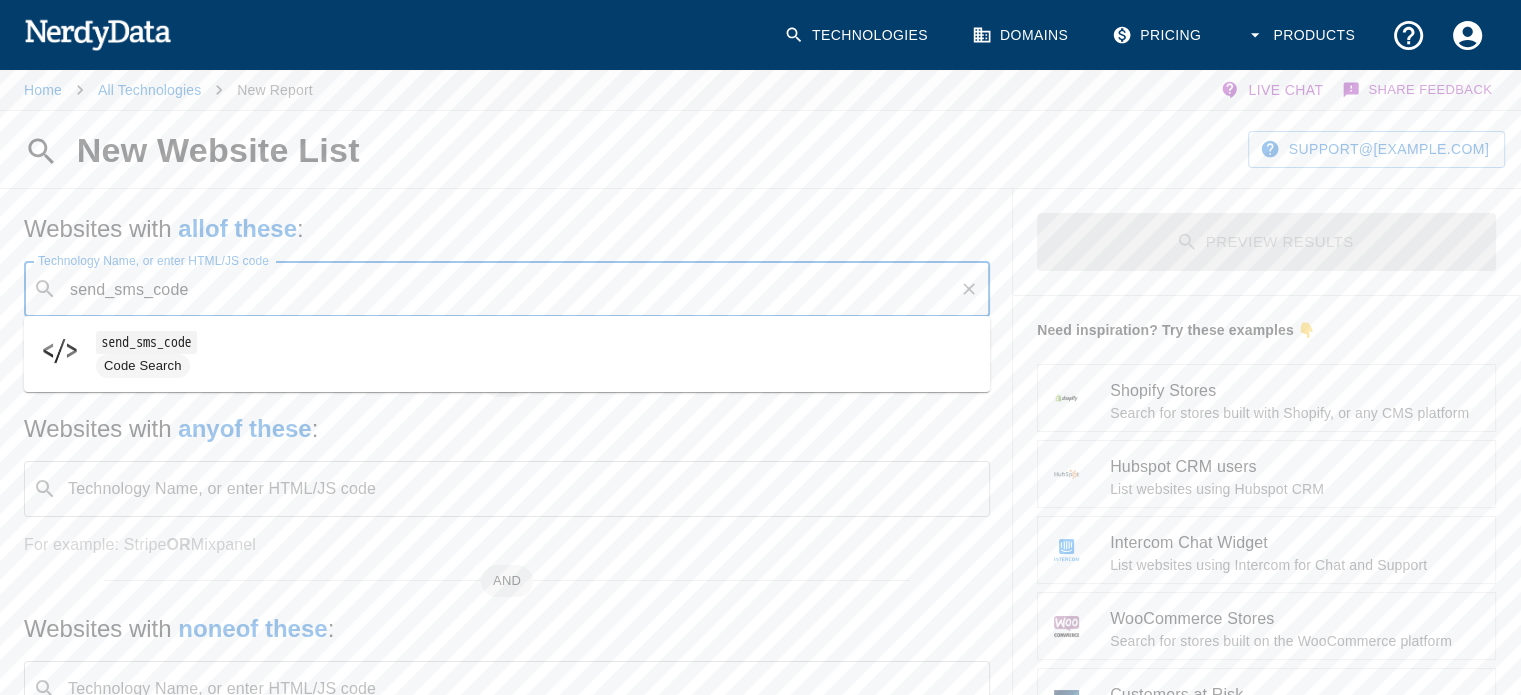 click on "send_sms_code" at bounding box center [535, 342] 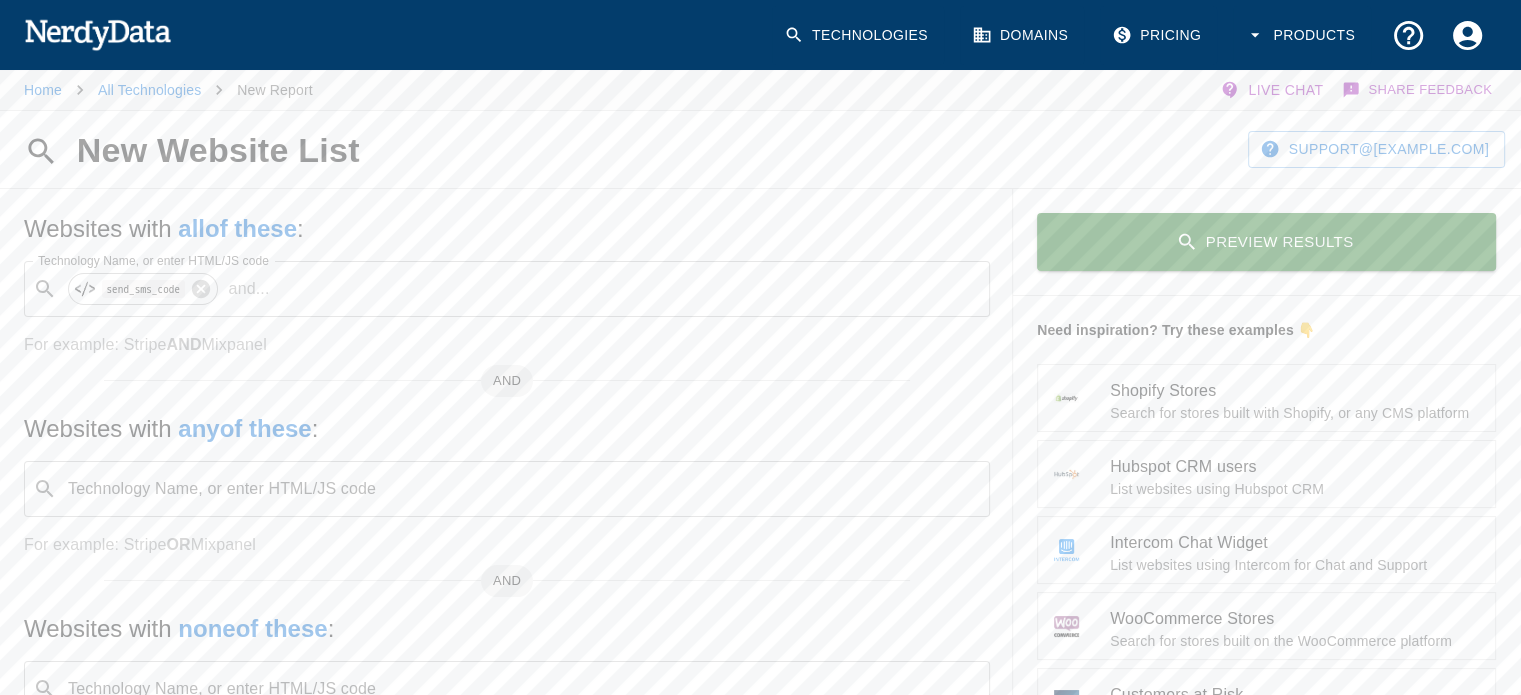 click on "Preview Results" at bounding box center [1266, 242] 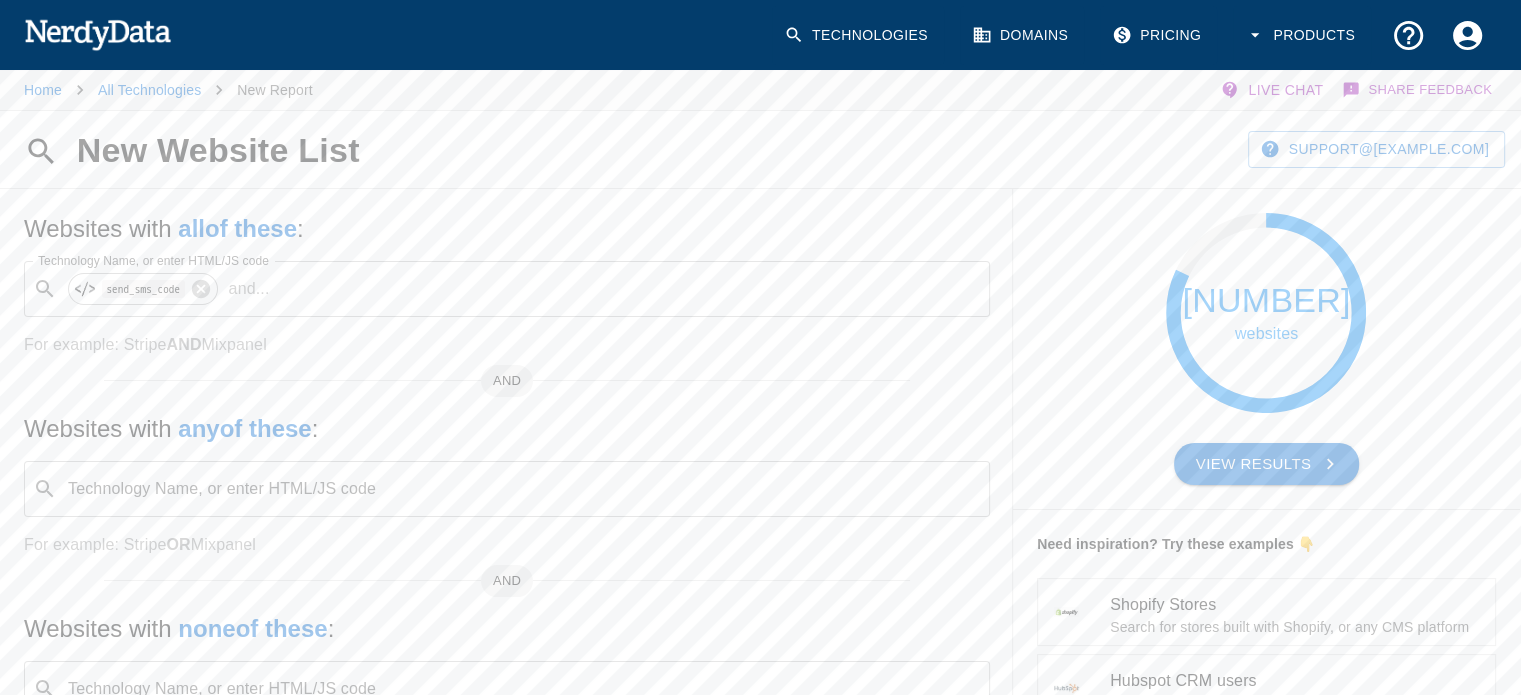 drag, startPoint x: 1271, startPoint y: 447, endPoint x: 1245, endPoint y: 453, distance: 26.683329 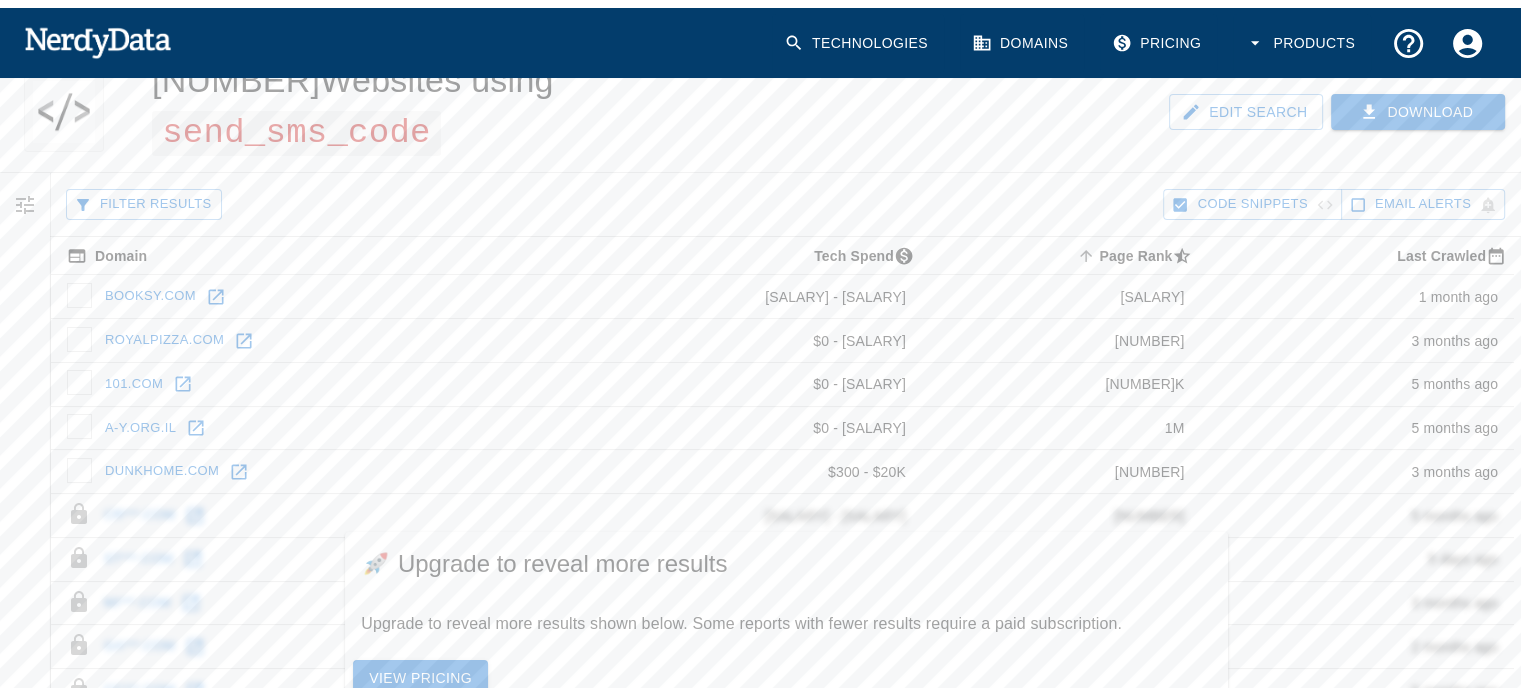 scroll, scrollTop: 200, scrollLeft: 0, axis: vertical 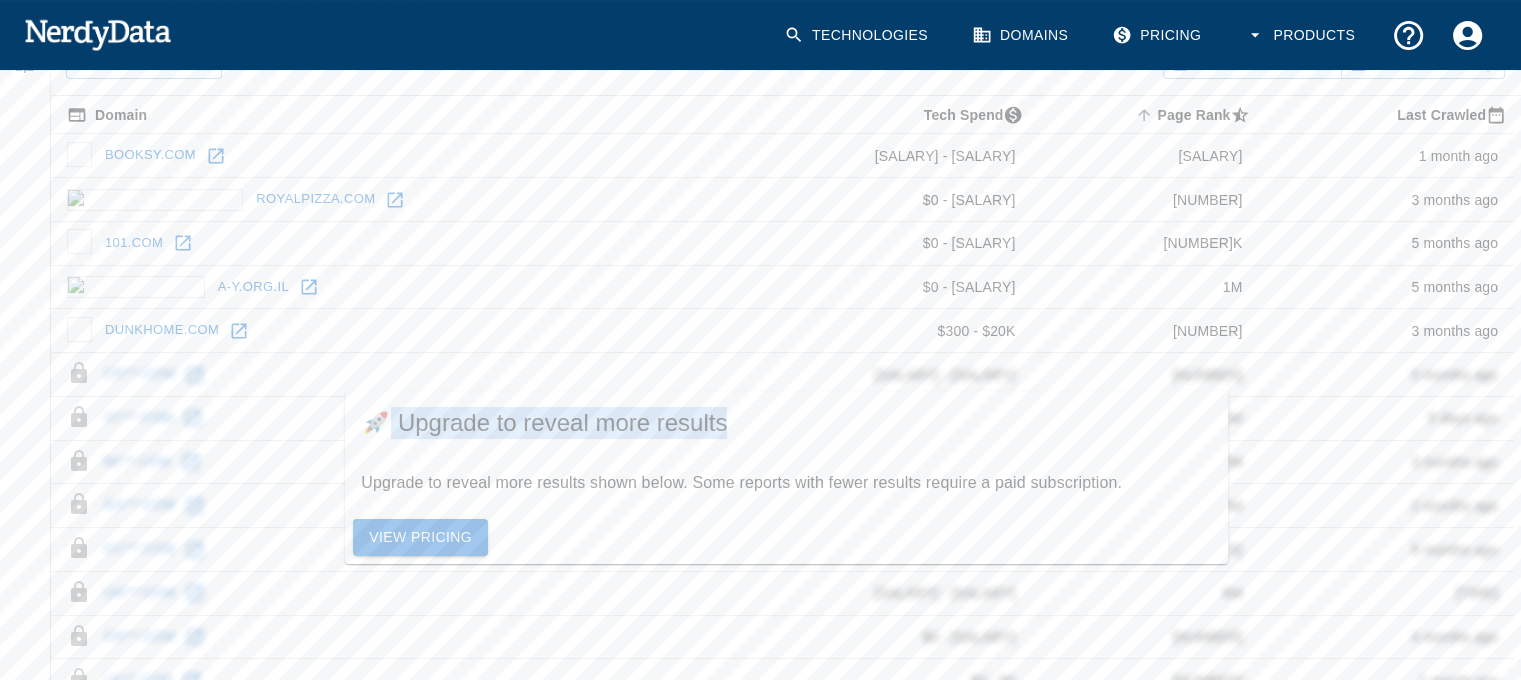 drag, startPoint x: 541, startPoint y: 398, endPoint x: 773, endPoint y: 409, distance: 232.26064 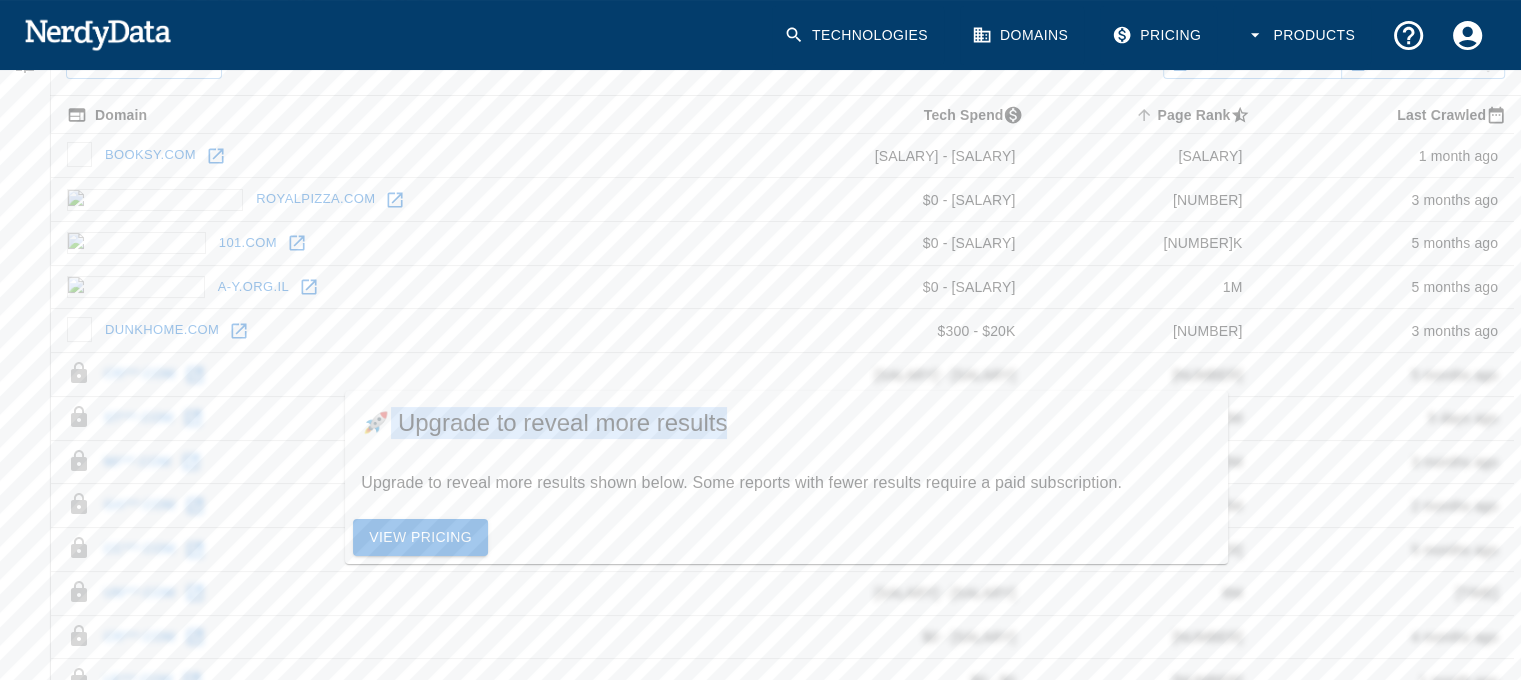 drag, startPoint x: 775, startPoint y: 409, endPoint x: 730, endPoint y: 426, distance: 48.104053 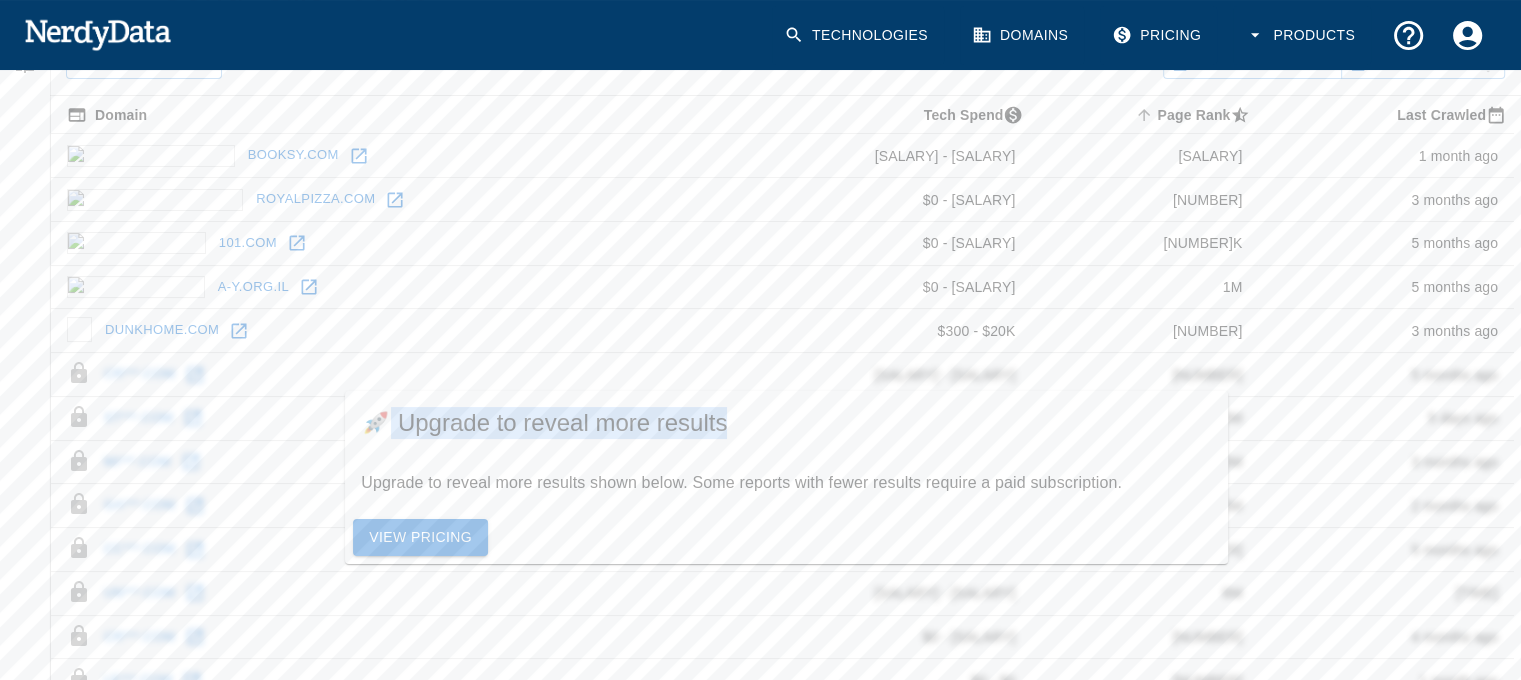 click on "View Pricing" at bounding box center (420, 537) 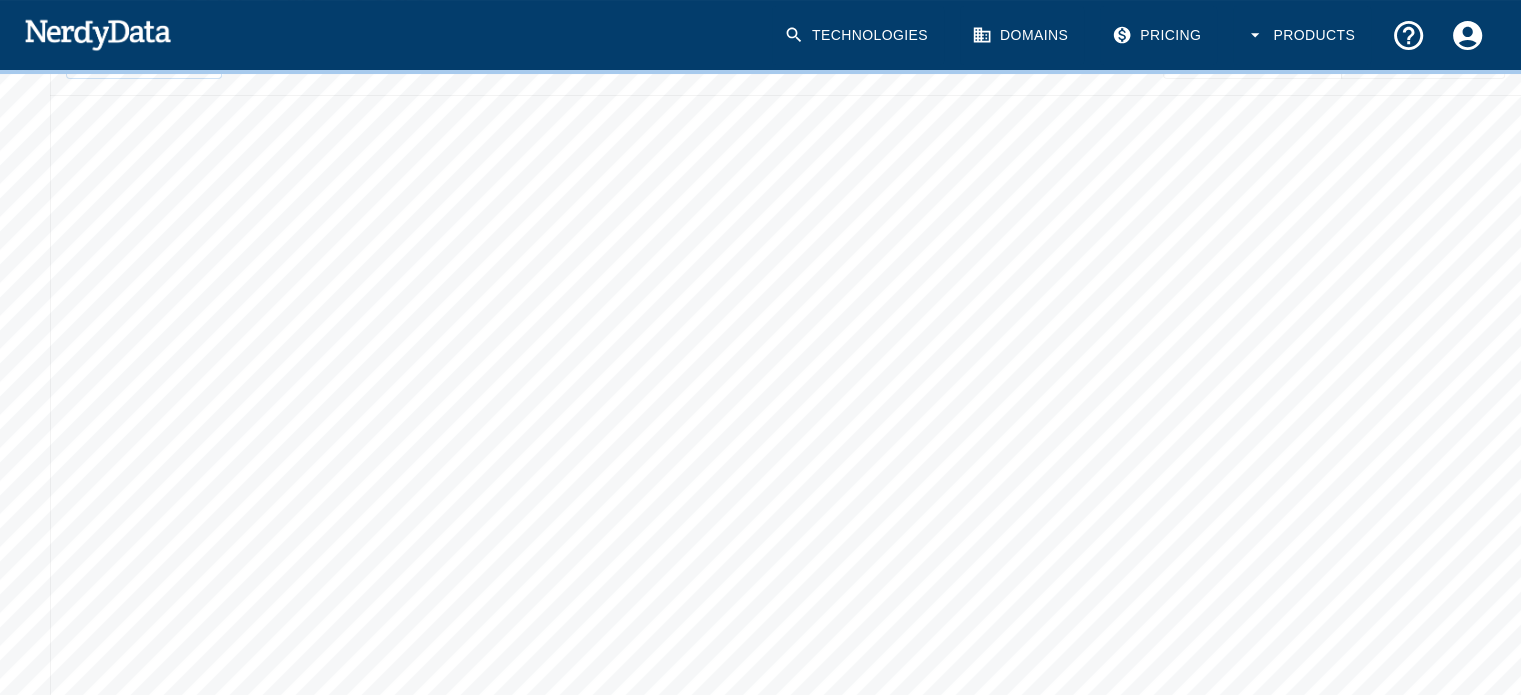 scroll, scrollTop: 0, scrollLeft: 0, axis: both 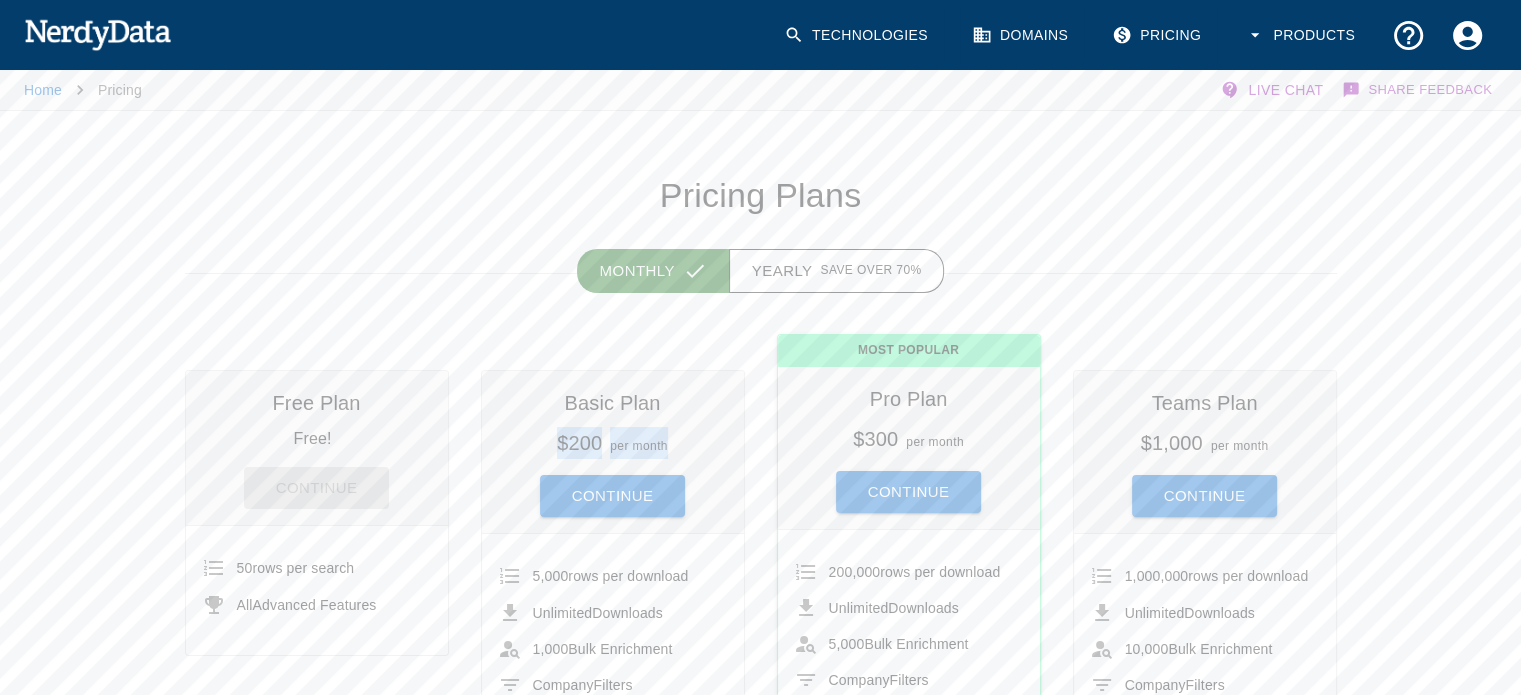 drag, startPoint x: 553, startPoint y: 448, endPoint x: 681, endPoint y: 457, distance: 128.31601 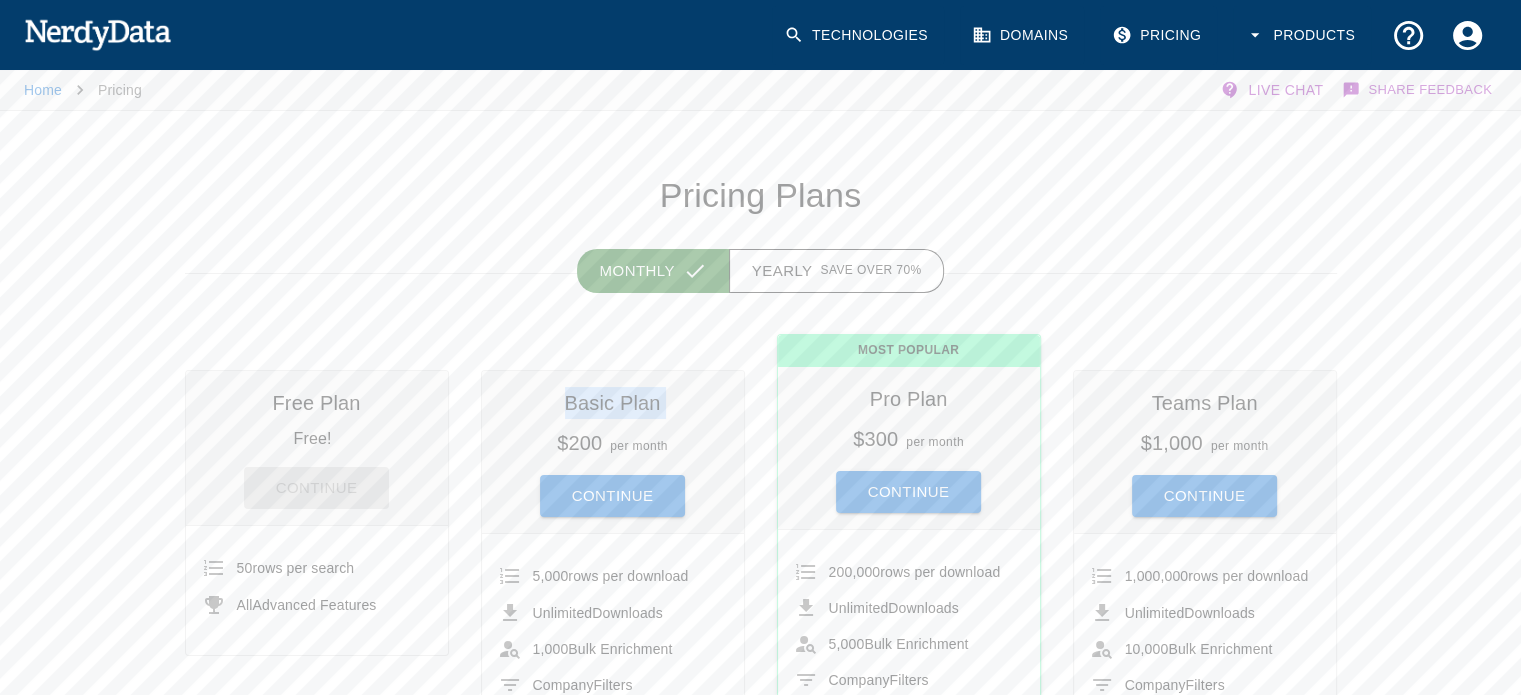 click on "Continue" at bounding box center (613, 488) 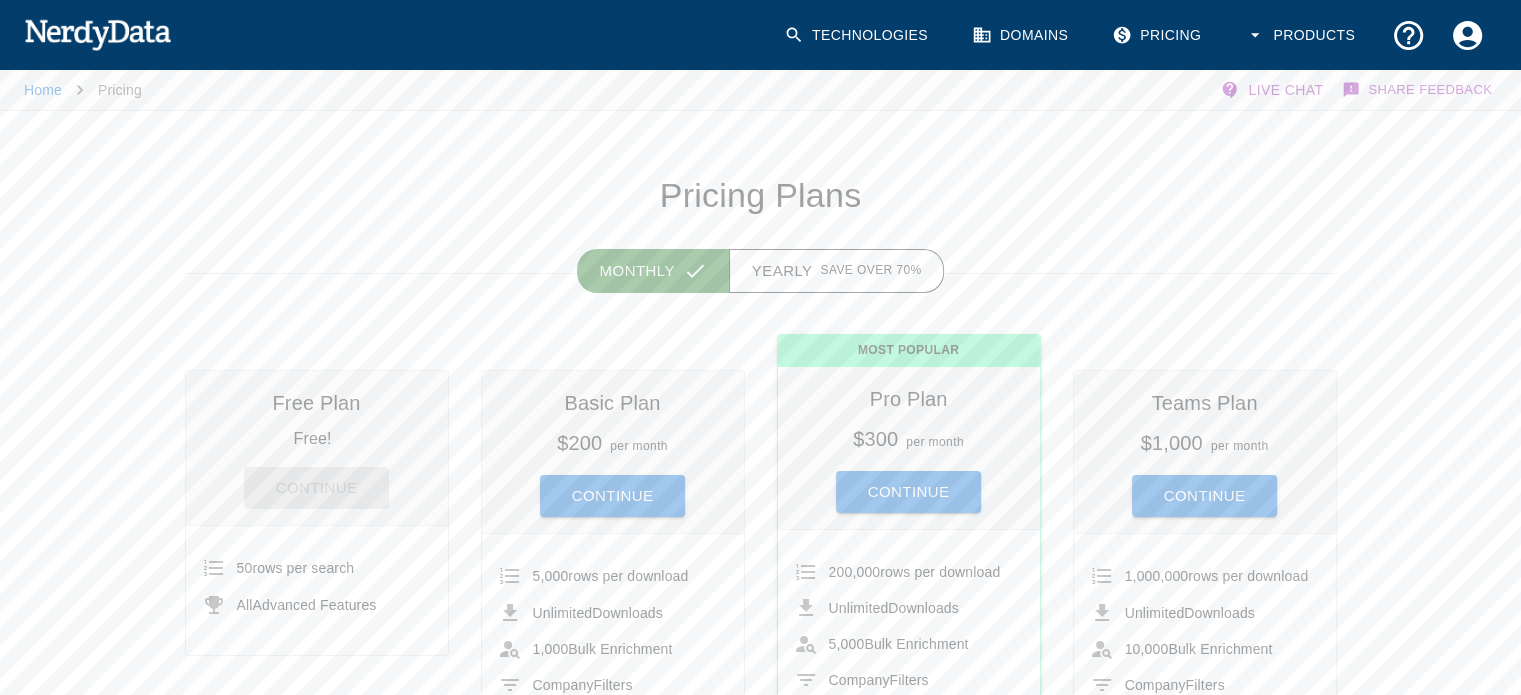 click on "Continue" at bounding box center (613, 488) 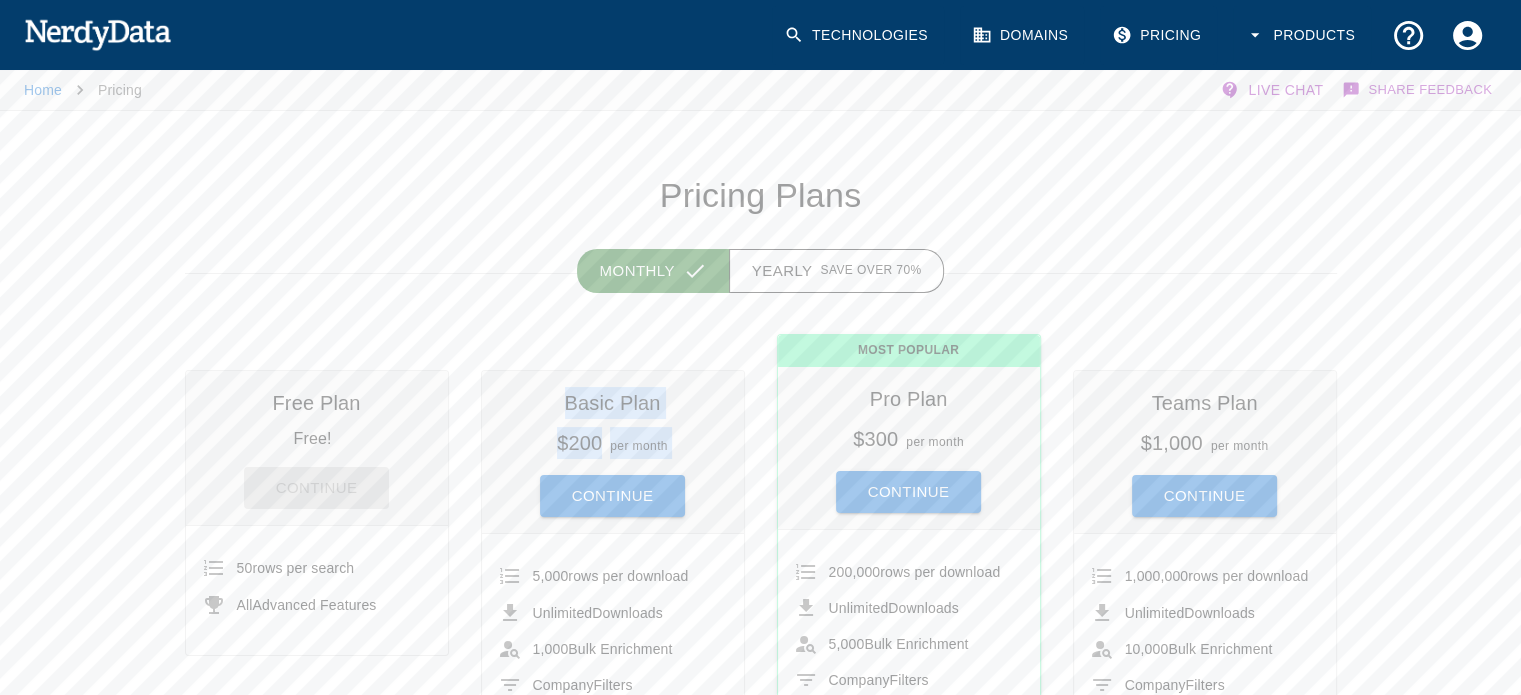 click on "Continue" at bounding box center (613, 488) 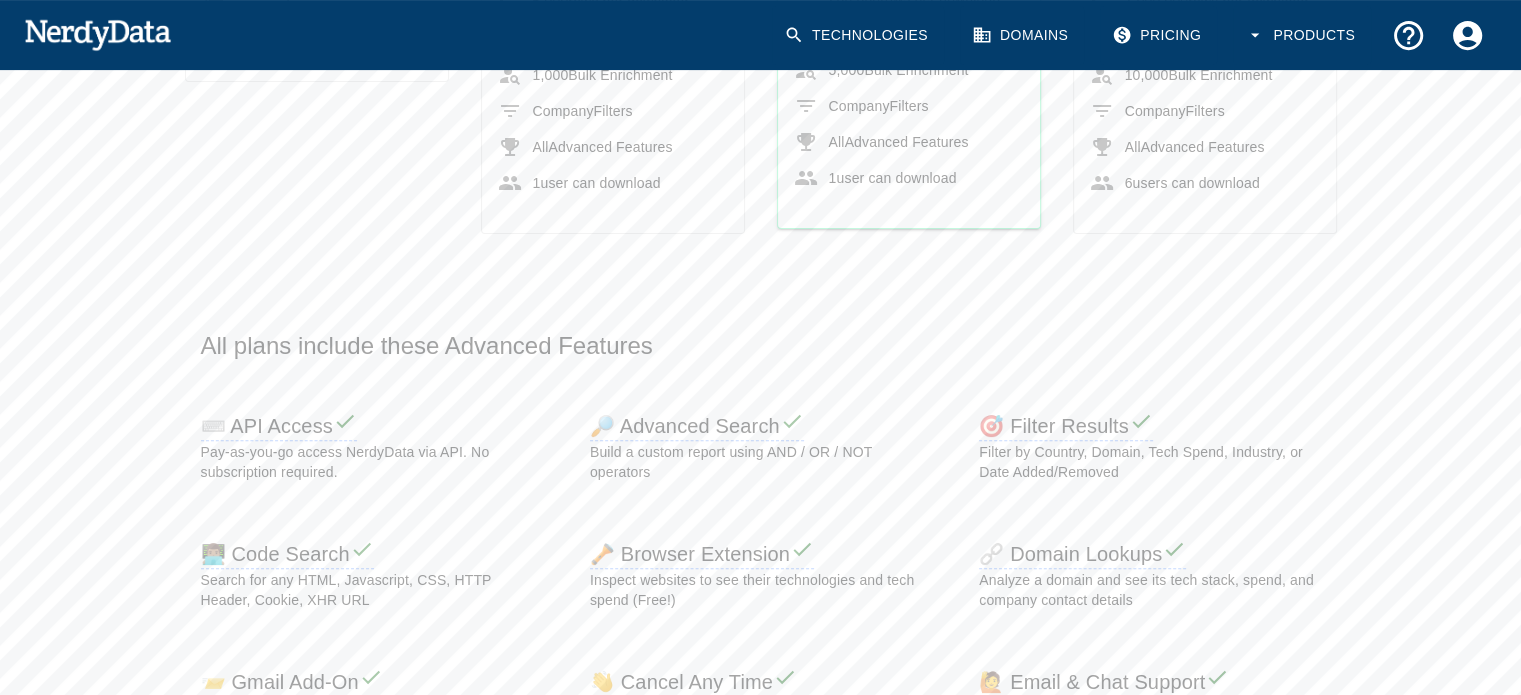 scroll, scrollTop: 700, scrollLeft: 0, axis: vertical 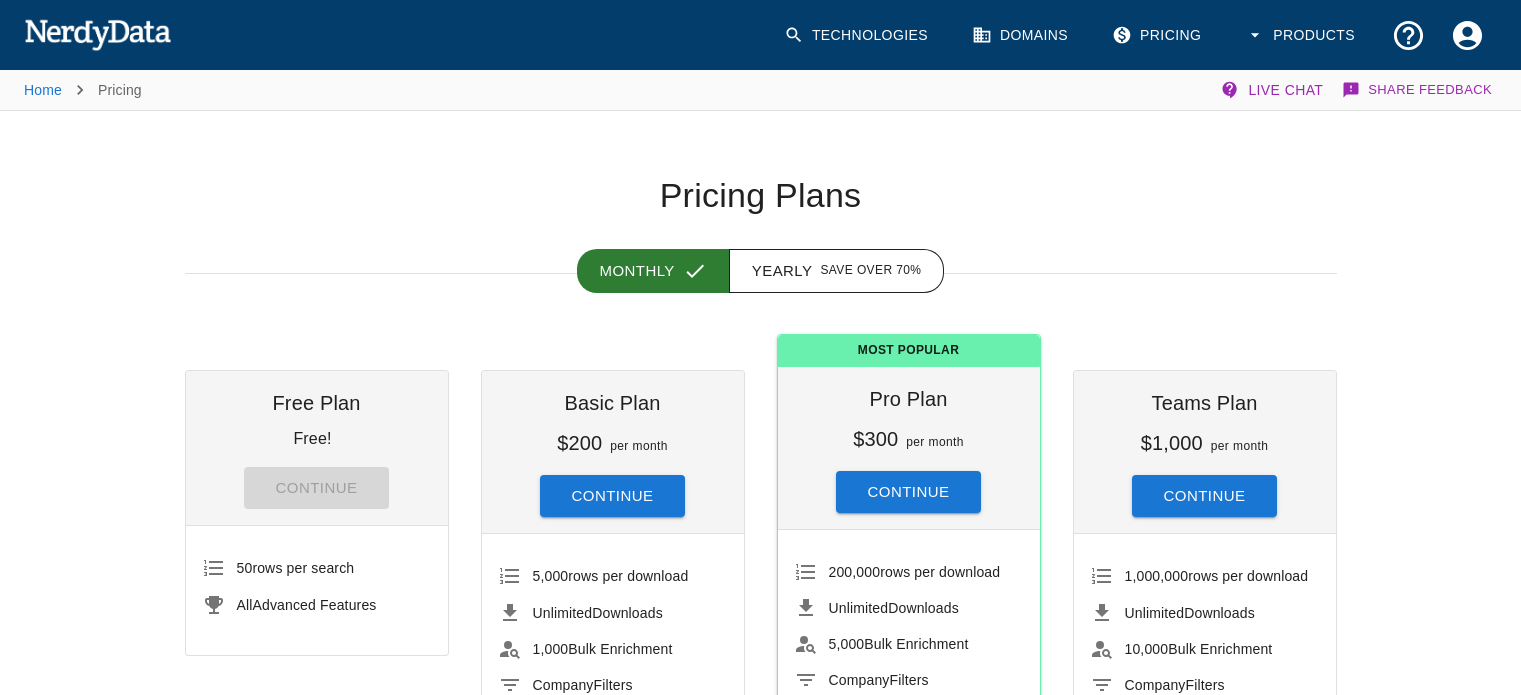 click on "1  user can download" at bounding box center [613, 757] 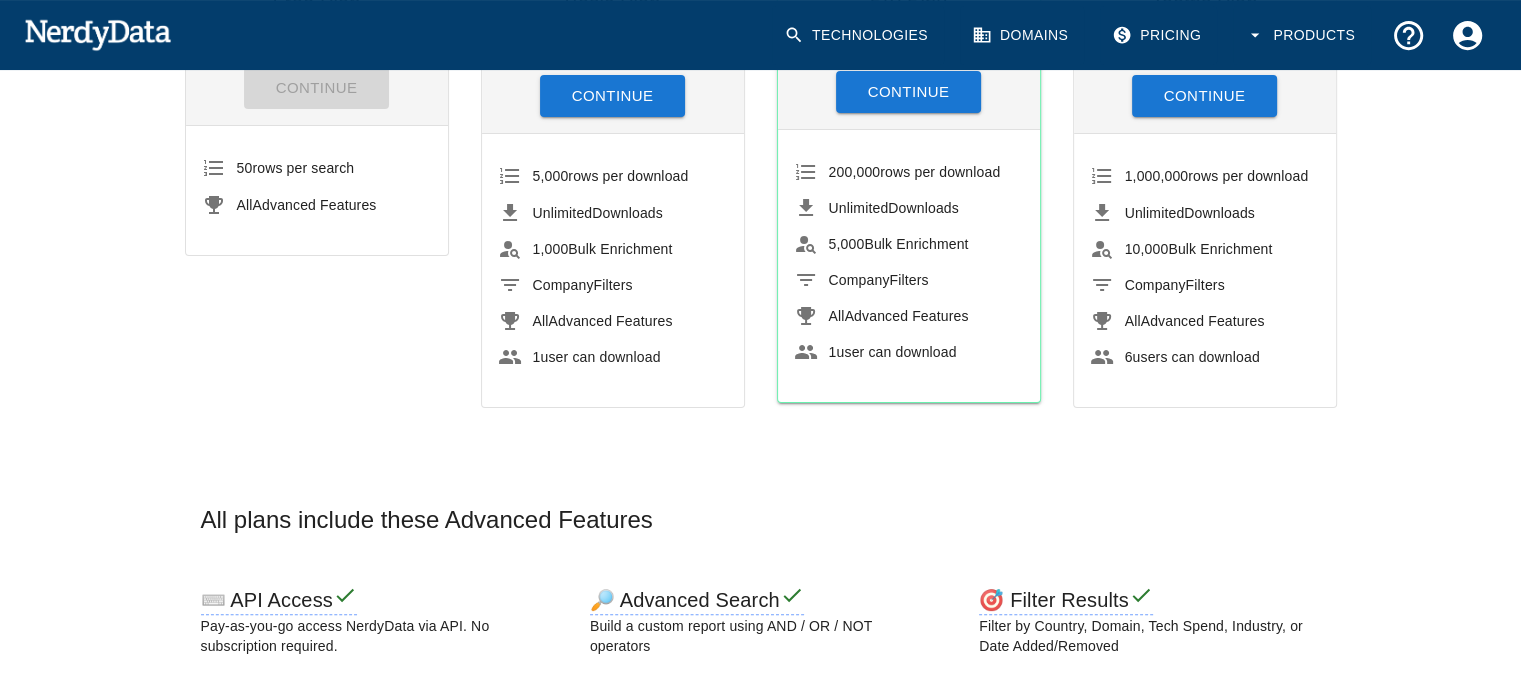 drag, startPoint x: 518, startPoint y: 322, endPoint x: 683, endPoint y: 327, distance: 165.07574 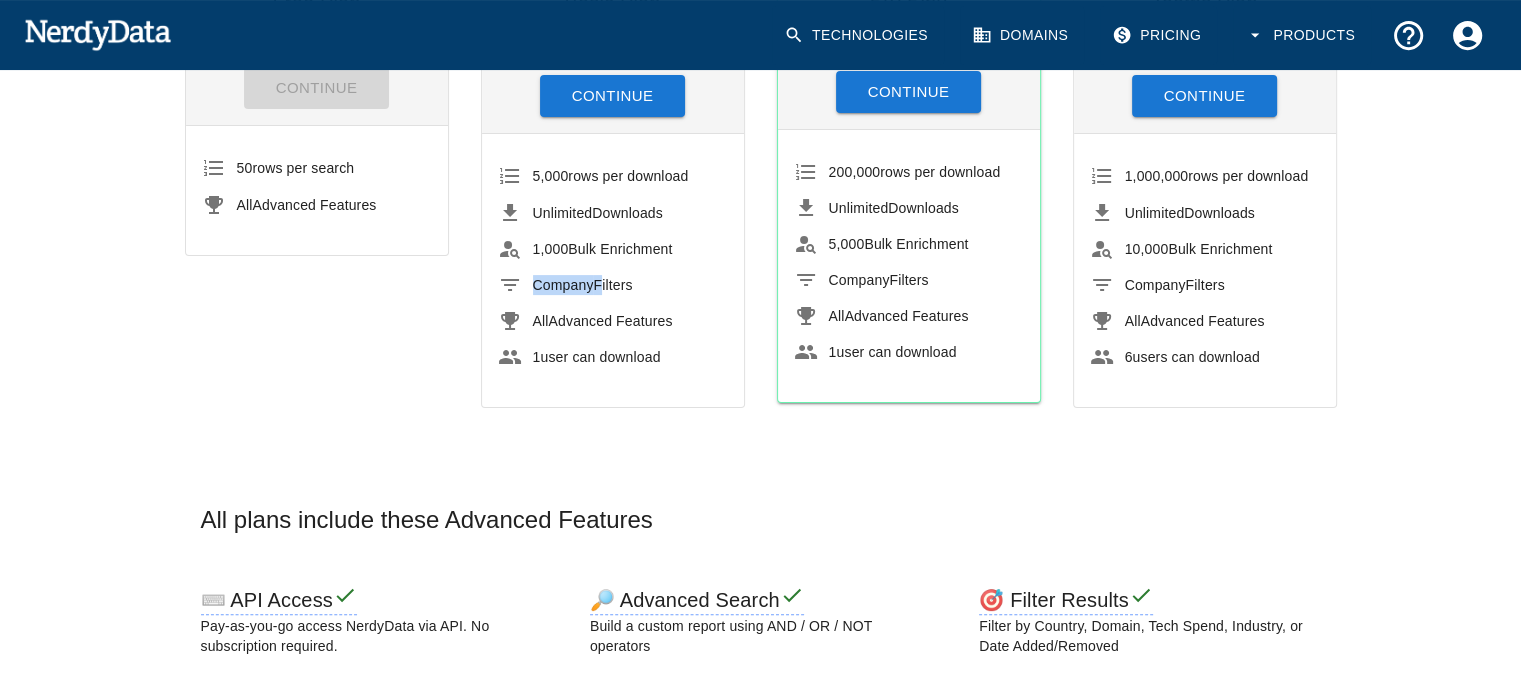 click on "Company  Filters" at bounding box center [613, 285] 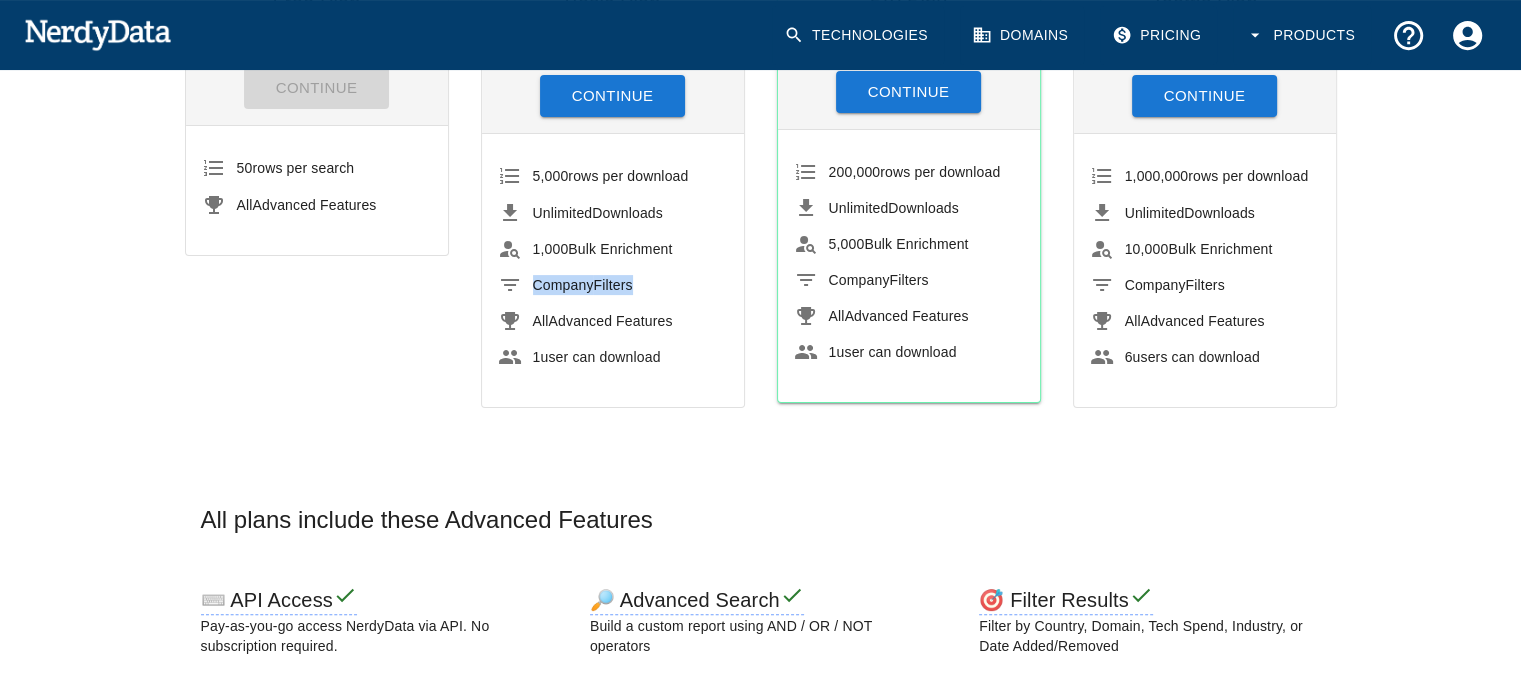 click on "Company  Filters" at bounding box center [613, 285] 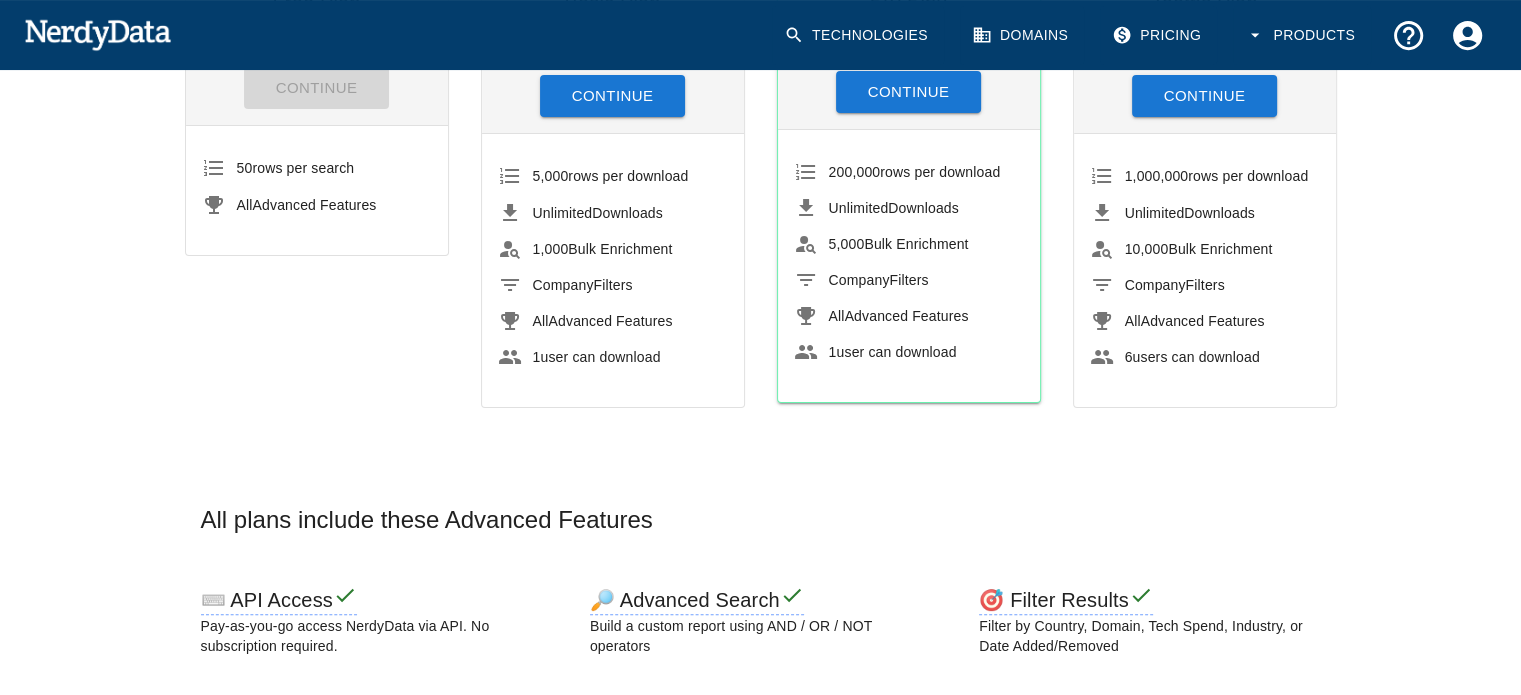 click on "Company  Filters" at bounding box center [613, 285] 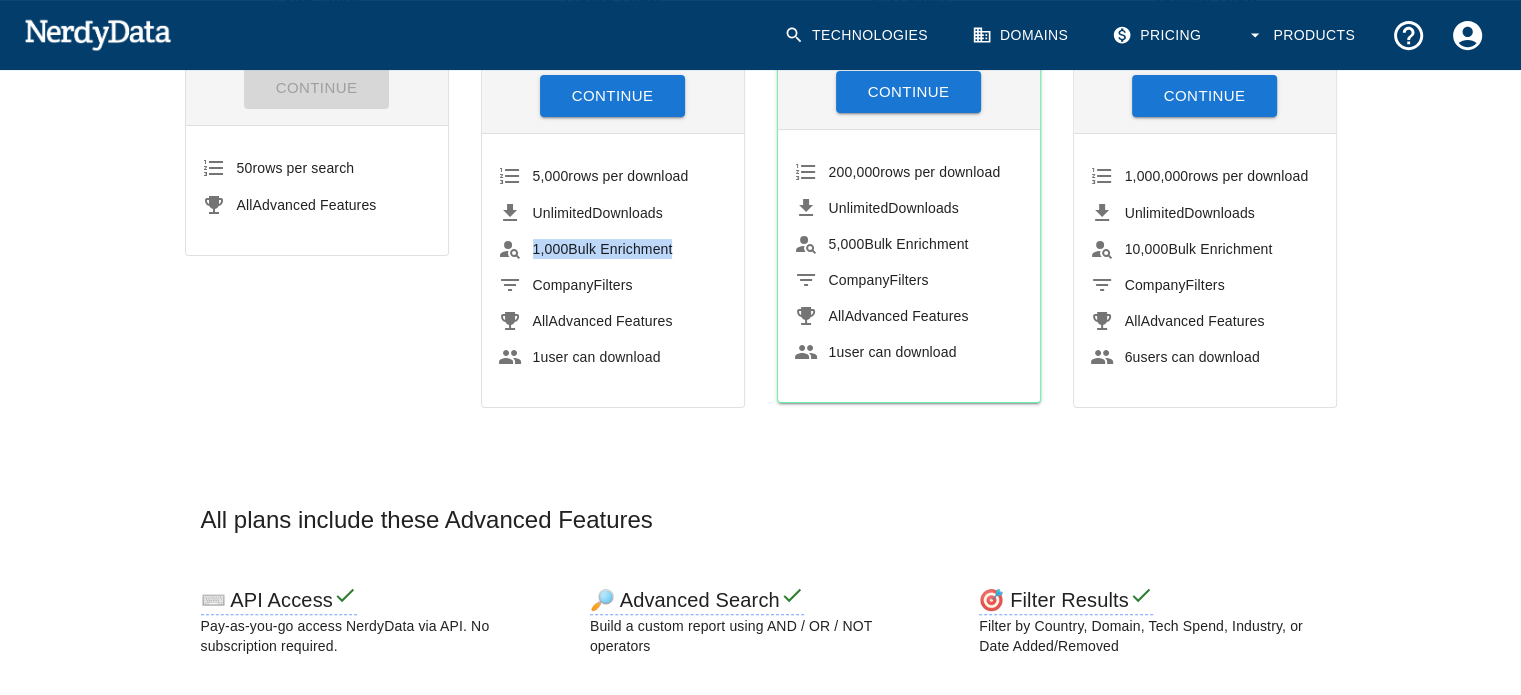 click on "1,000  Bulk Enrichment" at bounding box center (603, 249) 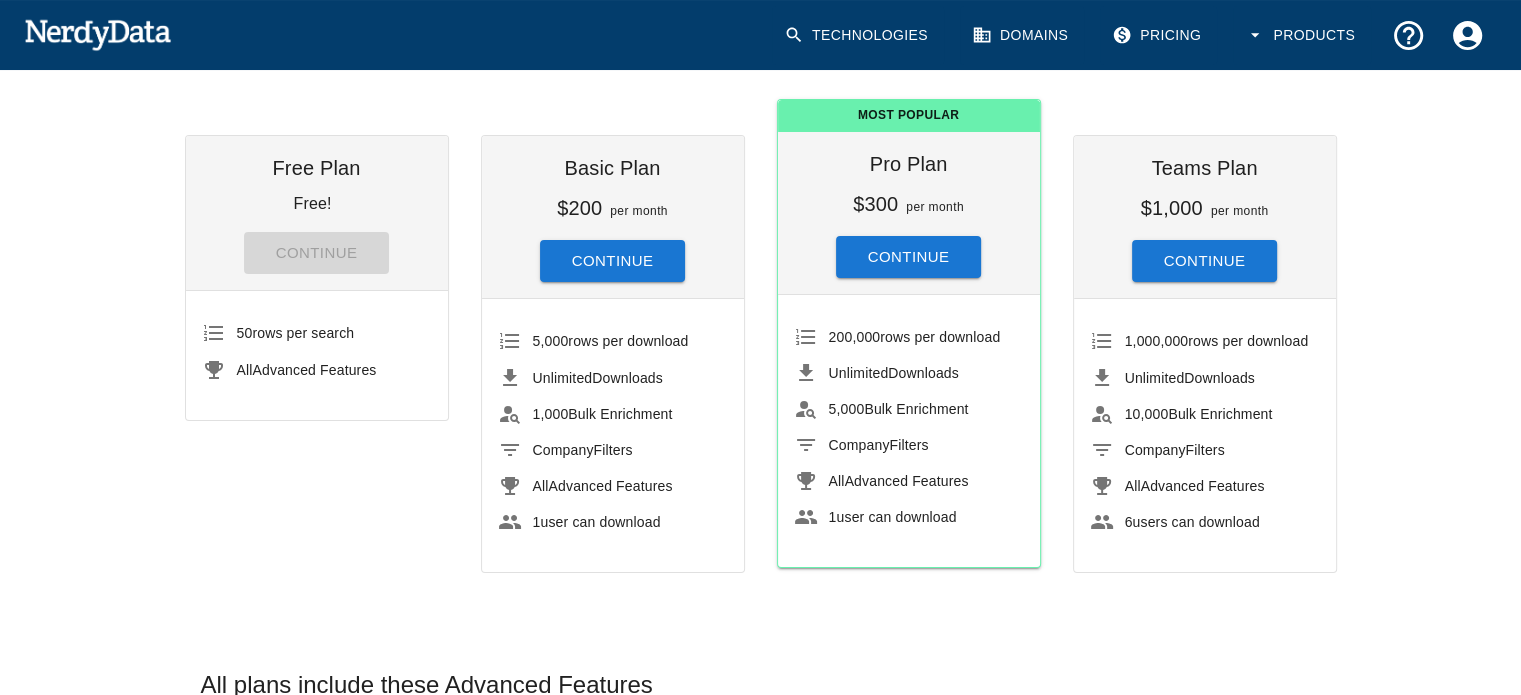 scroll, scrollTop: 200, scrollLeft: 0, axis: vertical 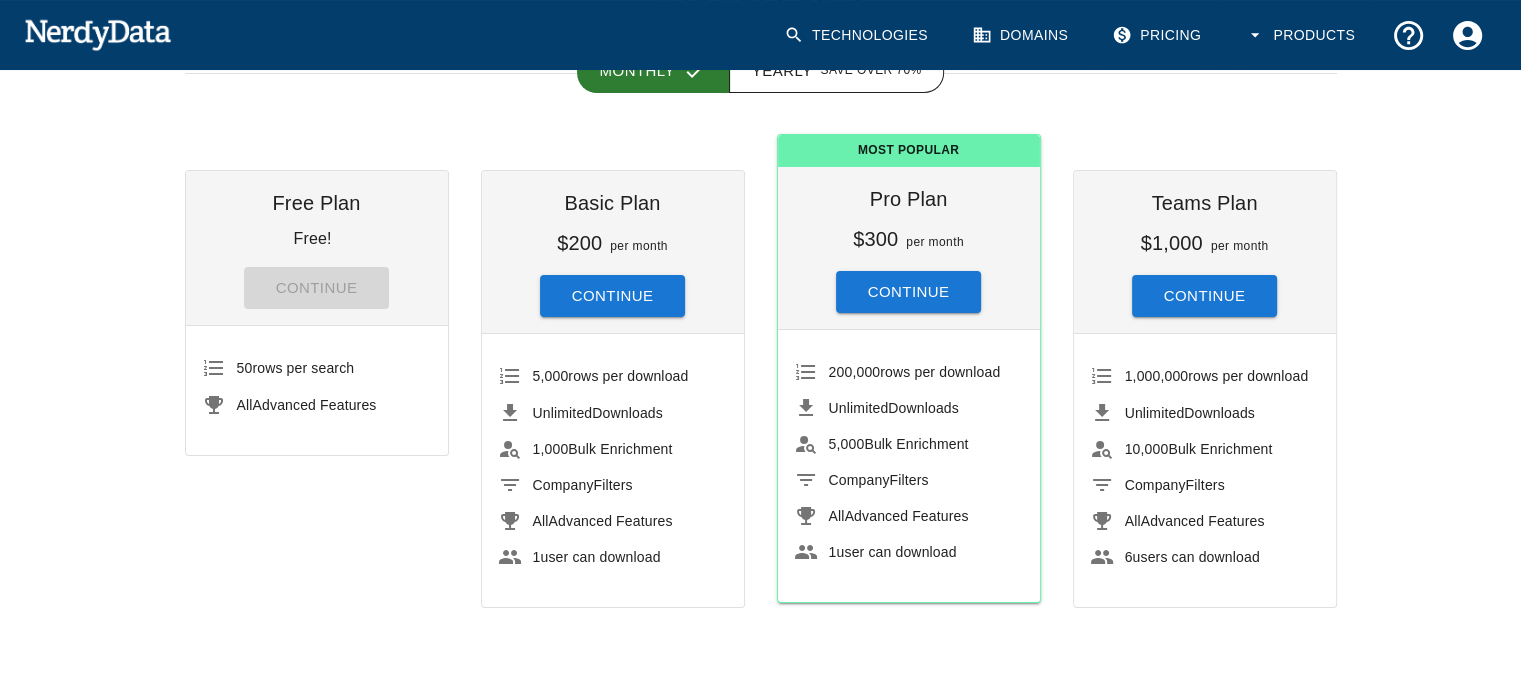 drag, startPoint x: 924, startPoint y: 239, endPoint x: 955, endPoint y: 263, distance: 39.20459 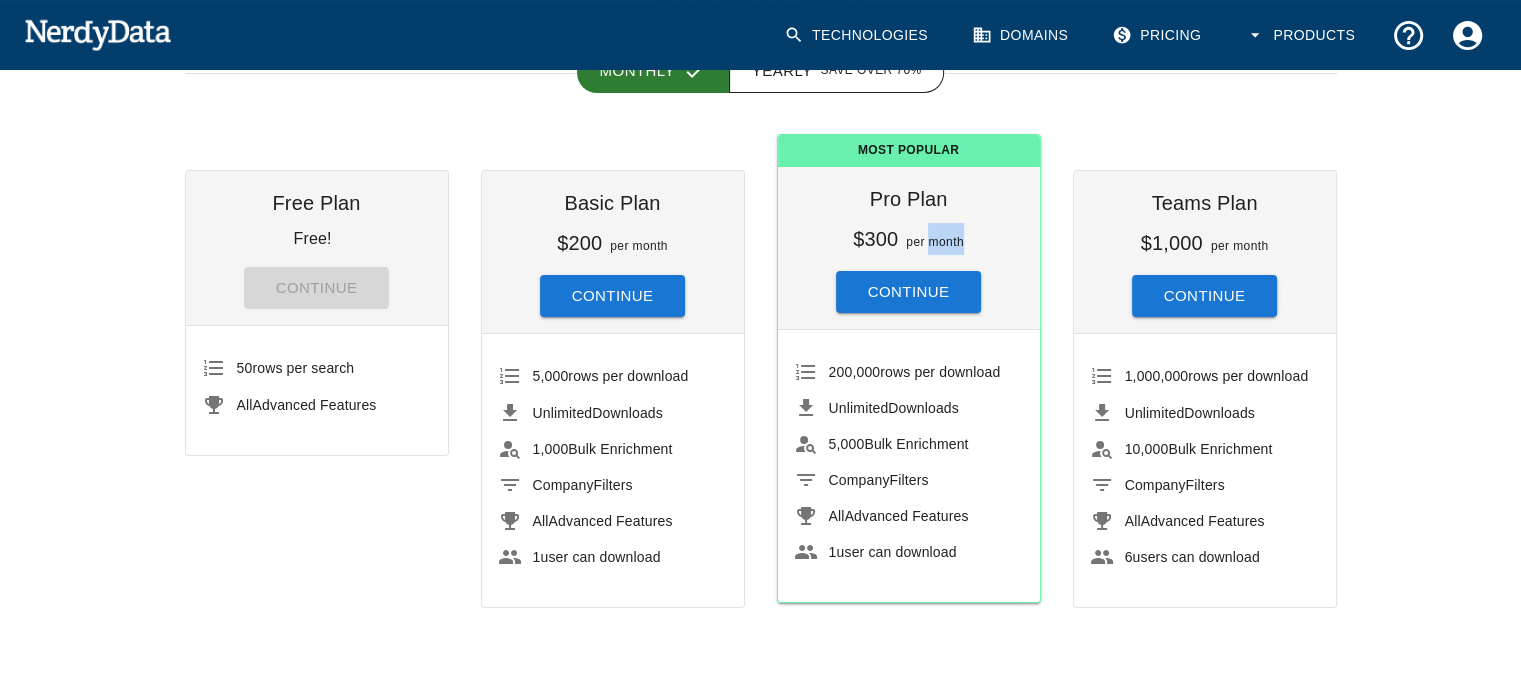 click on "per month" at bounding box center [935, 242] 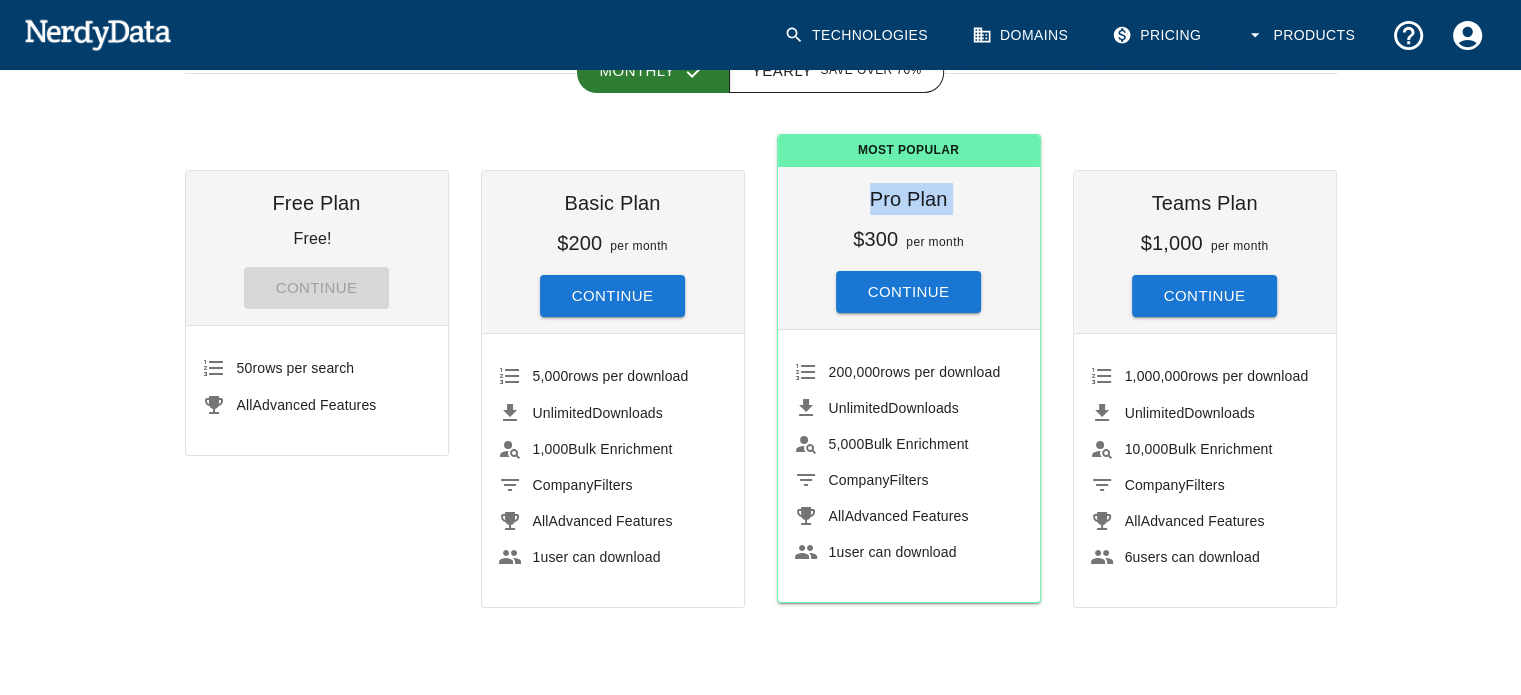 click on "per month" at bounding box center (935, 242) 